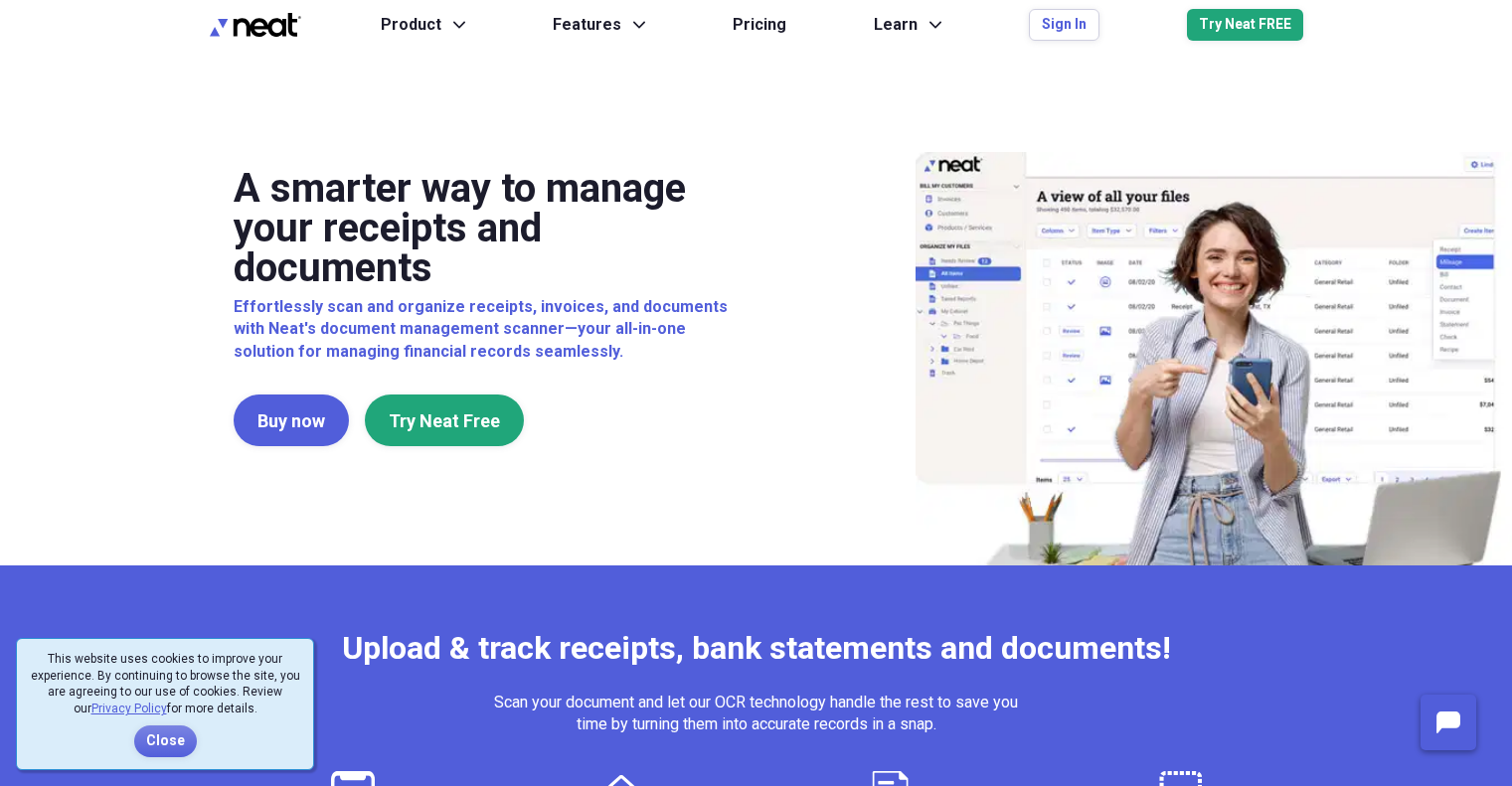 scroll, scrollTop: 0, scrollLeft: 0, axis: both 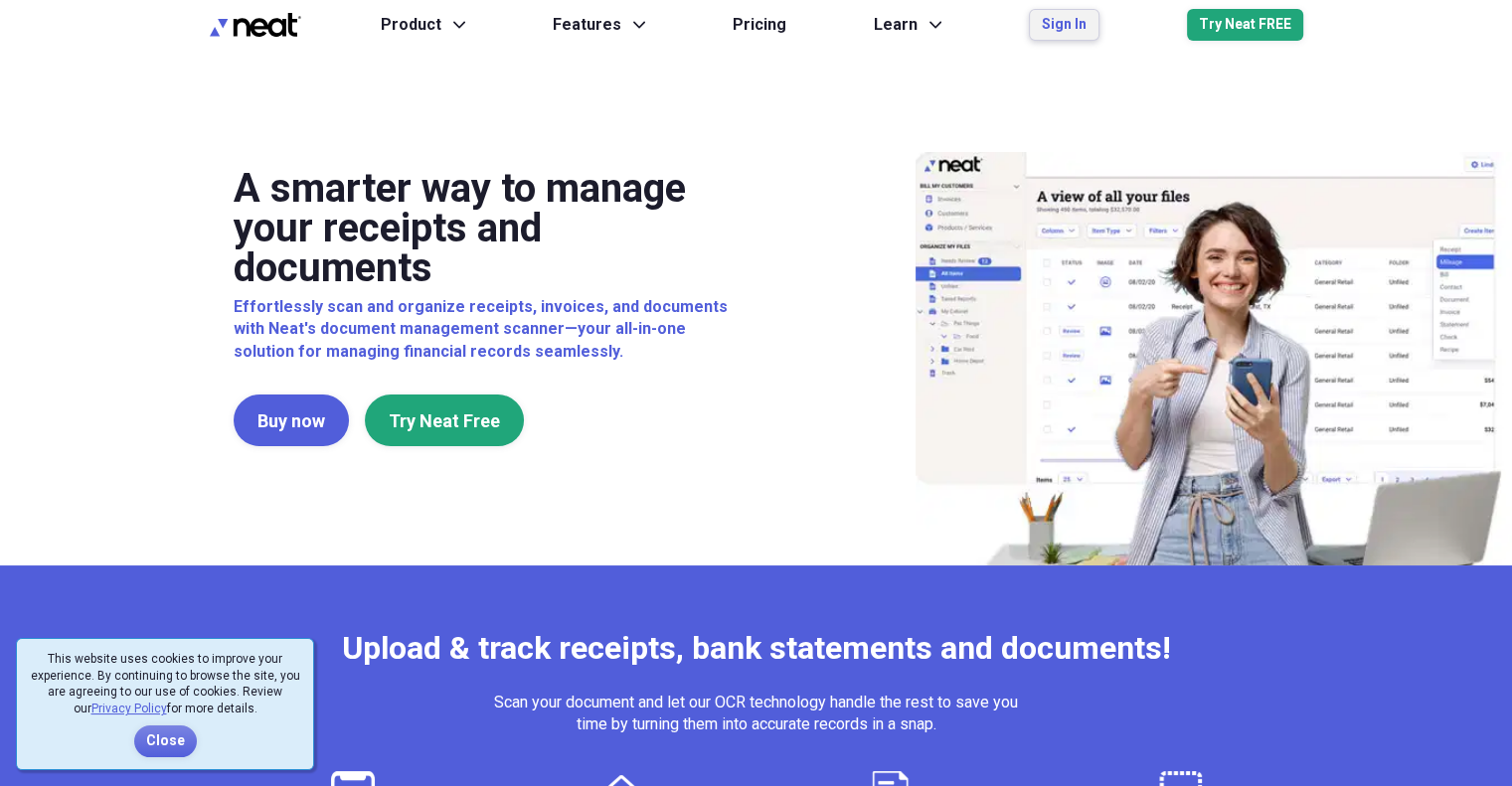 click on "Sign In" at bounding box center (1064, 25) 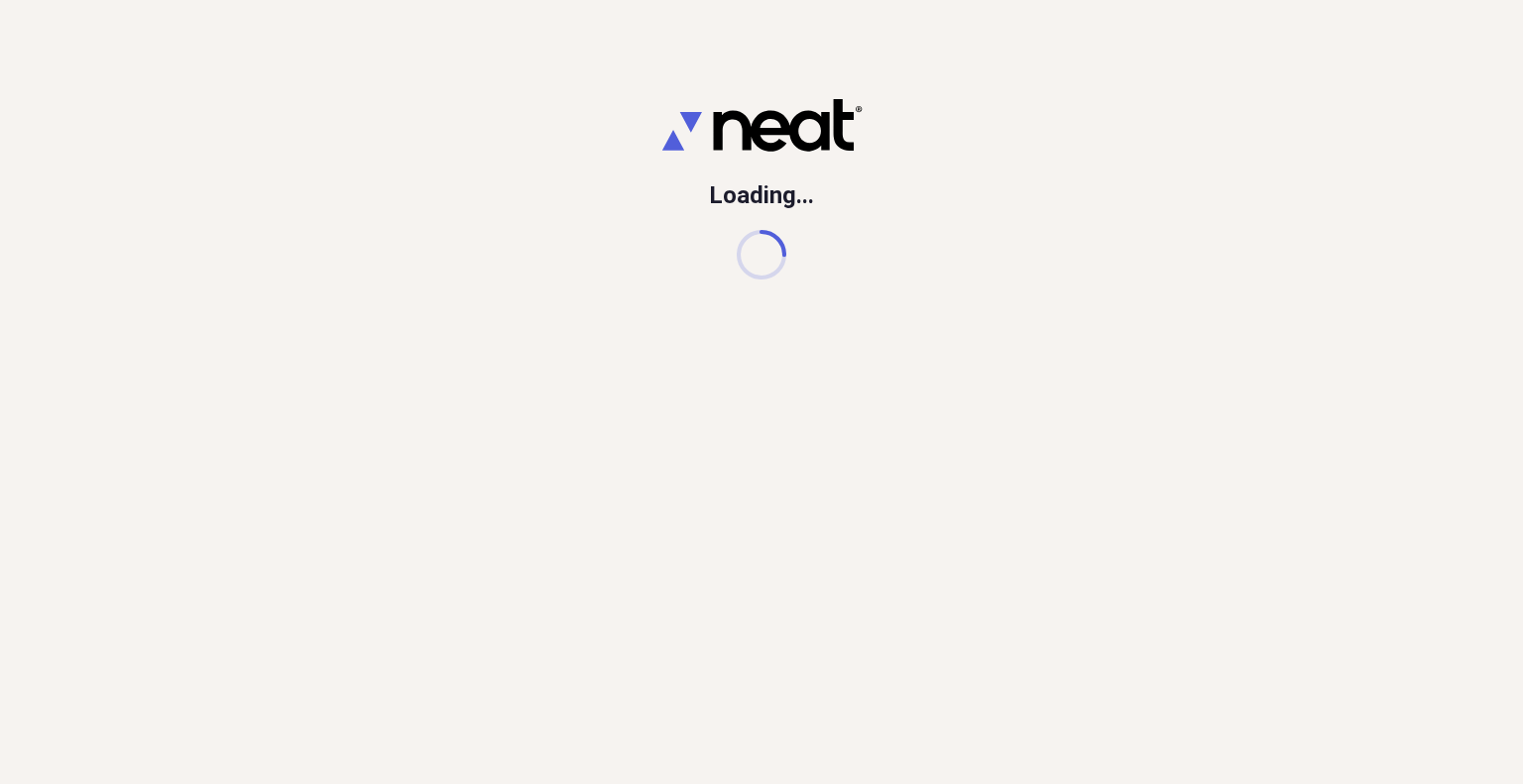 scroll, scrollTop: 0, scrollLeft: 0, axis: both 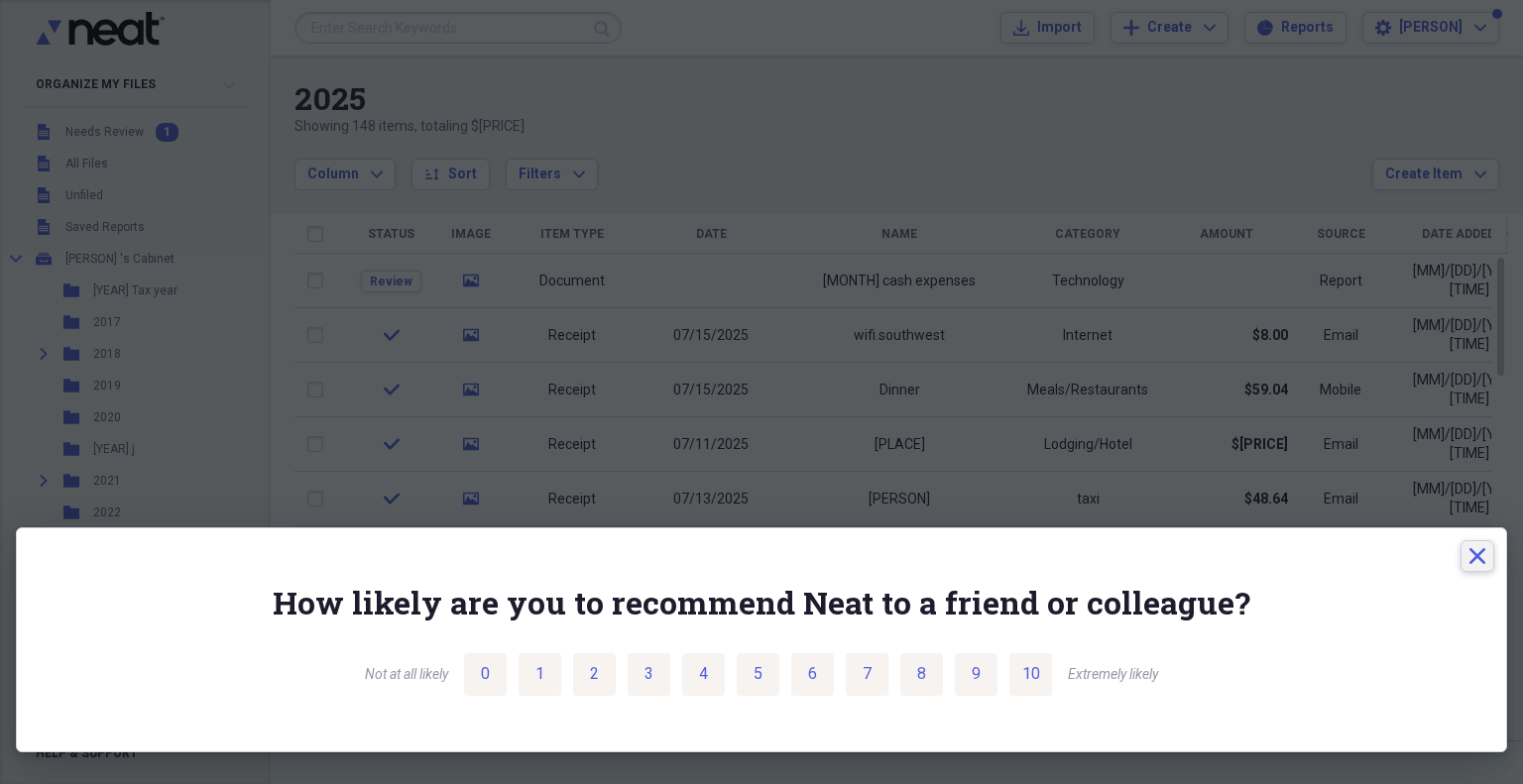 click 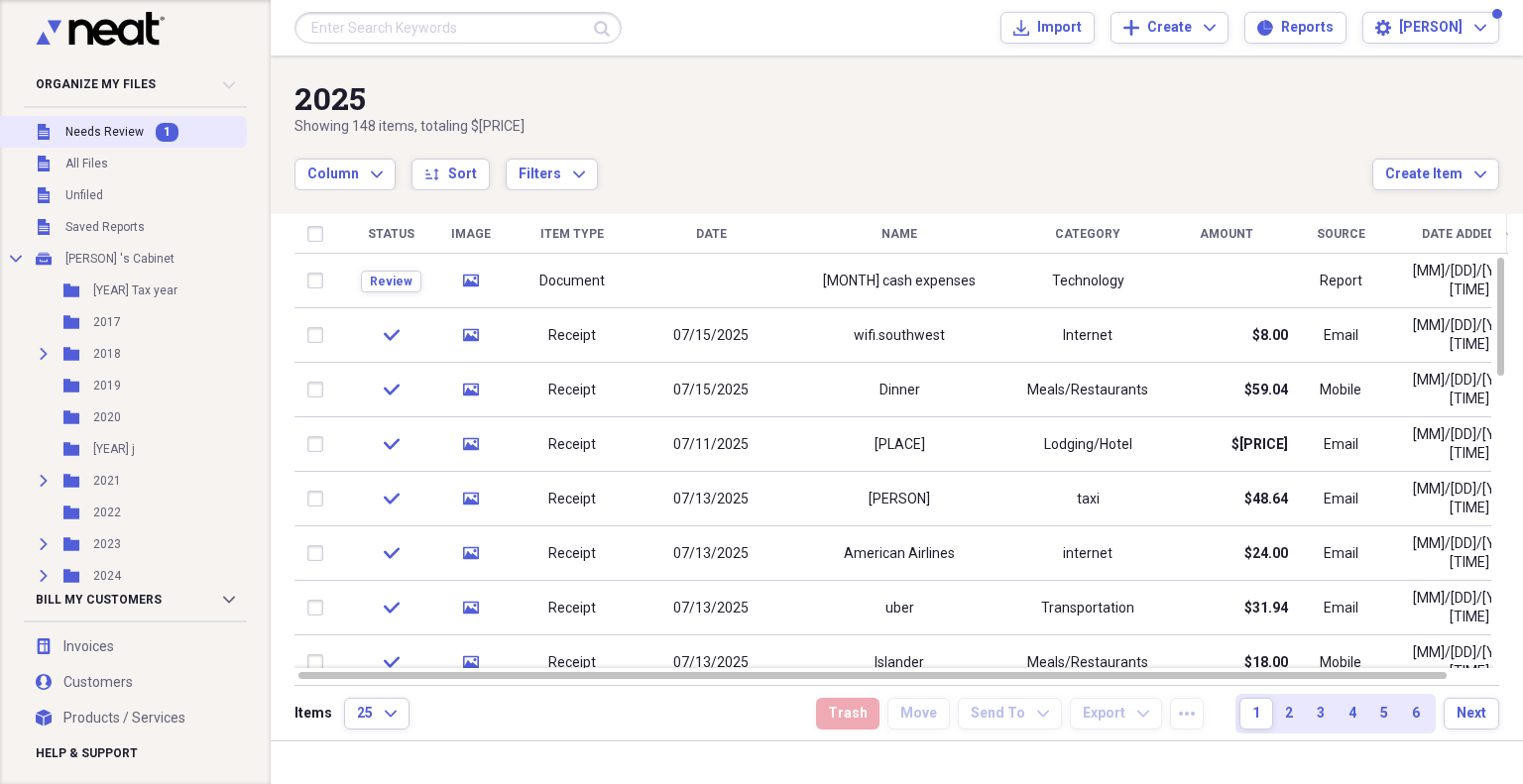 click on "Needs Review" at bounding box center (104, 132) 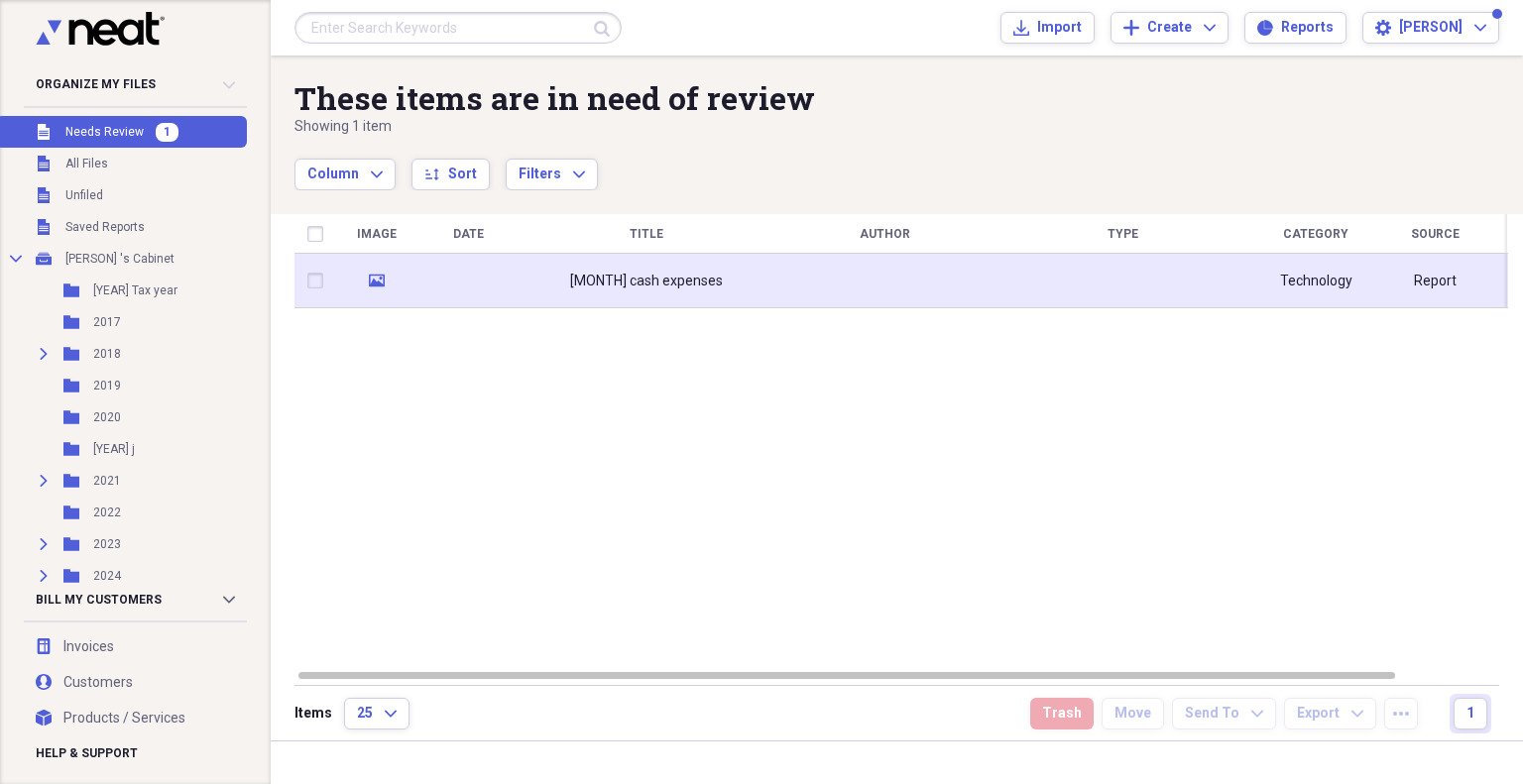 click at bounding box center [468, 280] 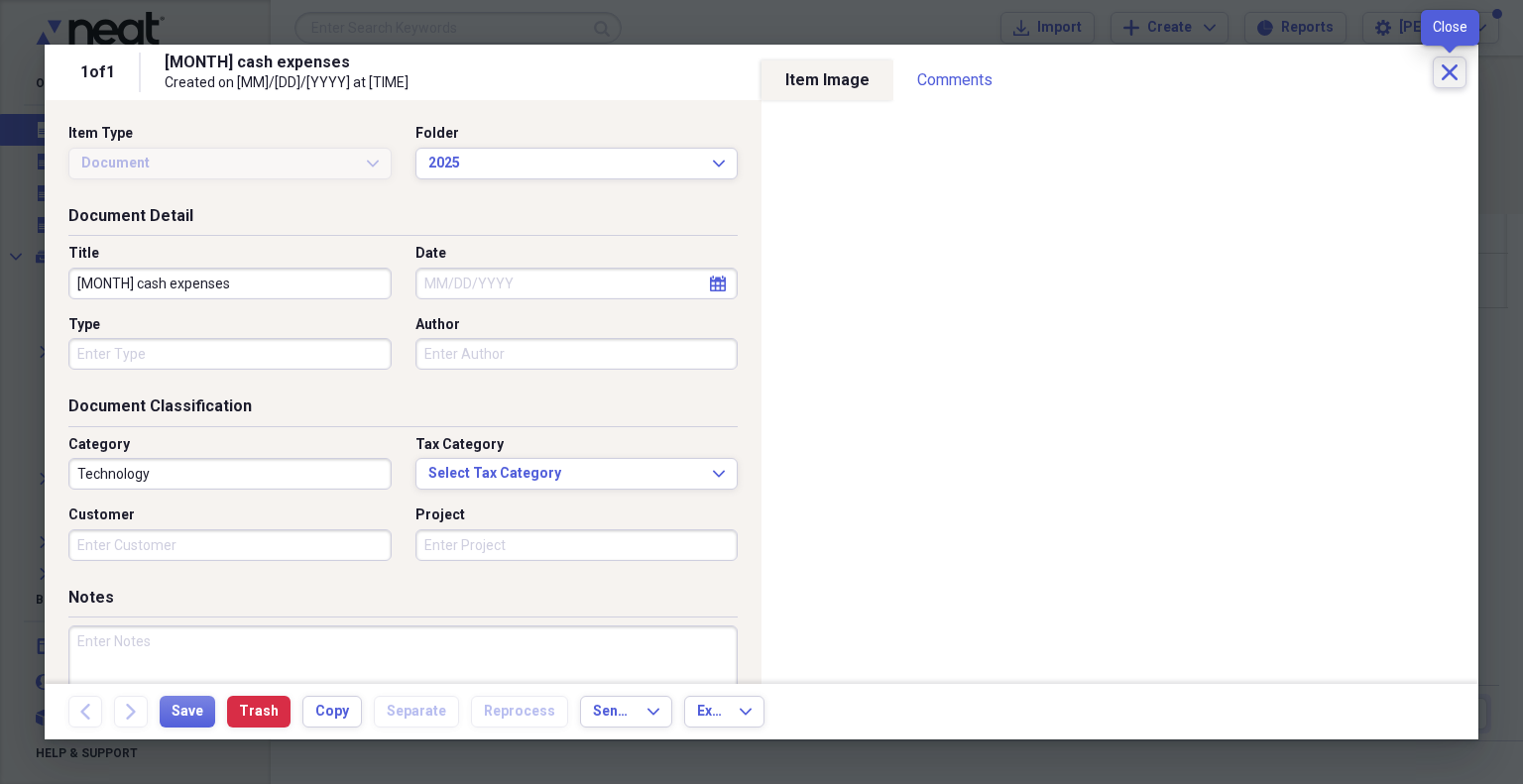 click 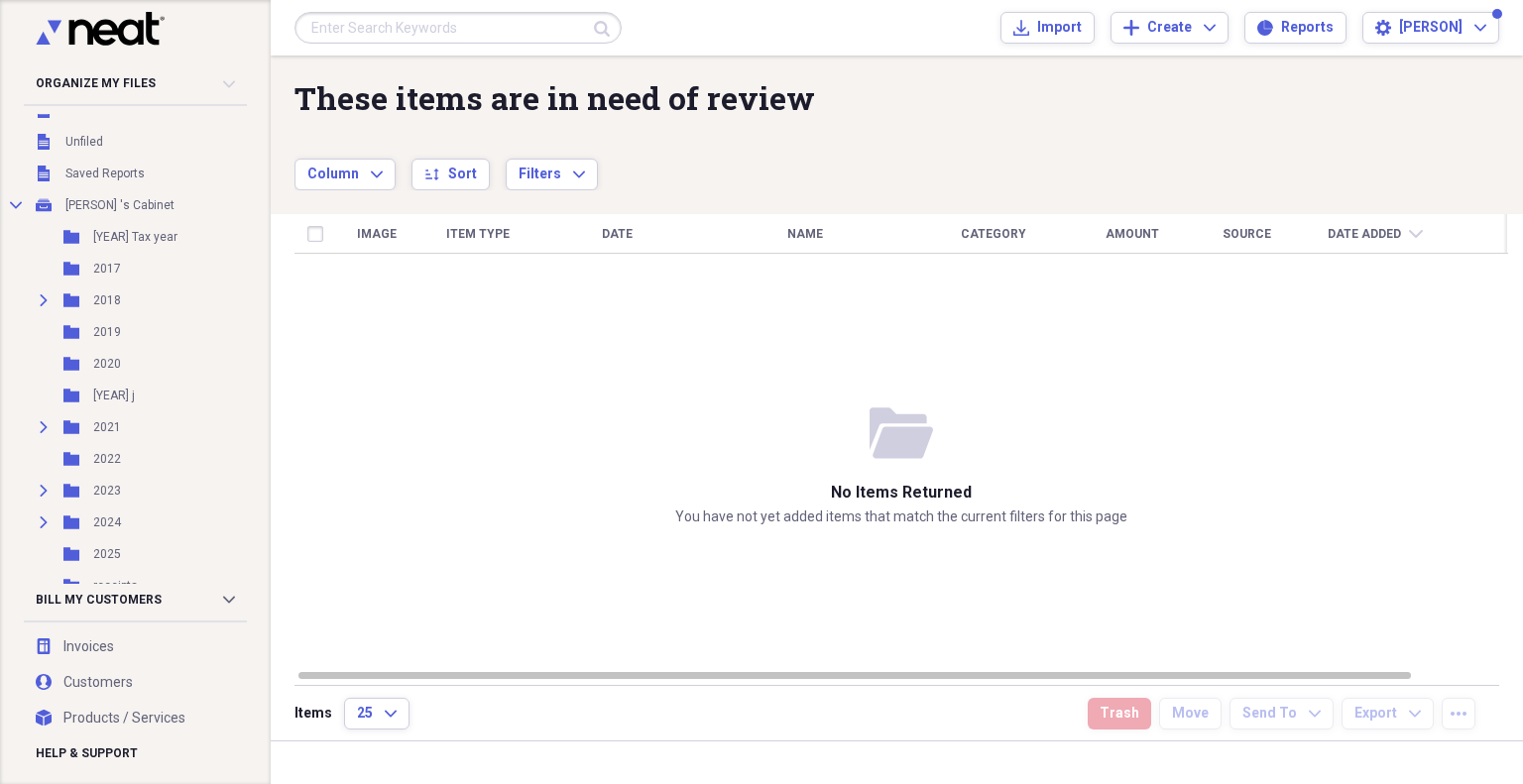 scroll, scrollTop: 98, scrollLeft: 0, axis: vertical 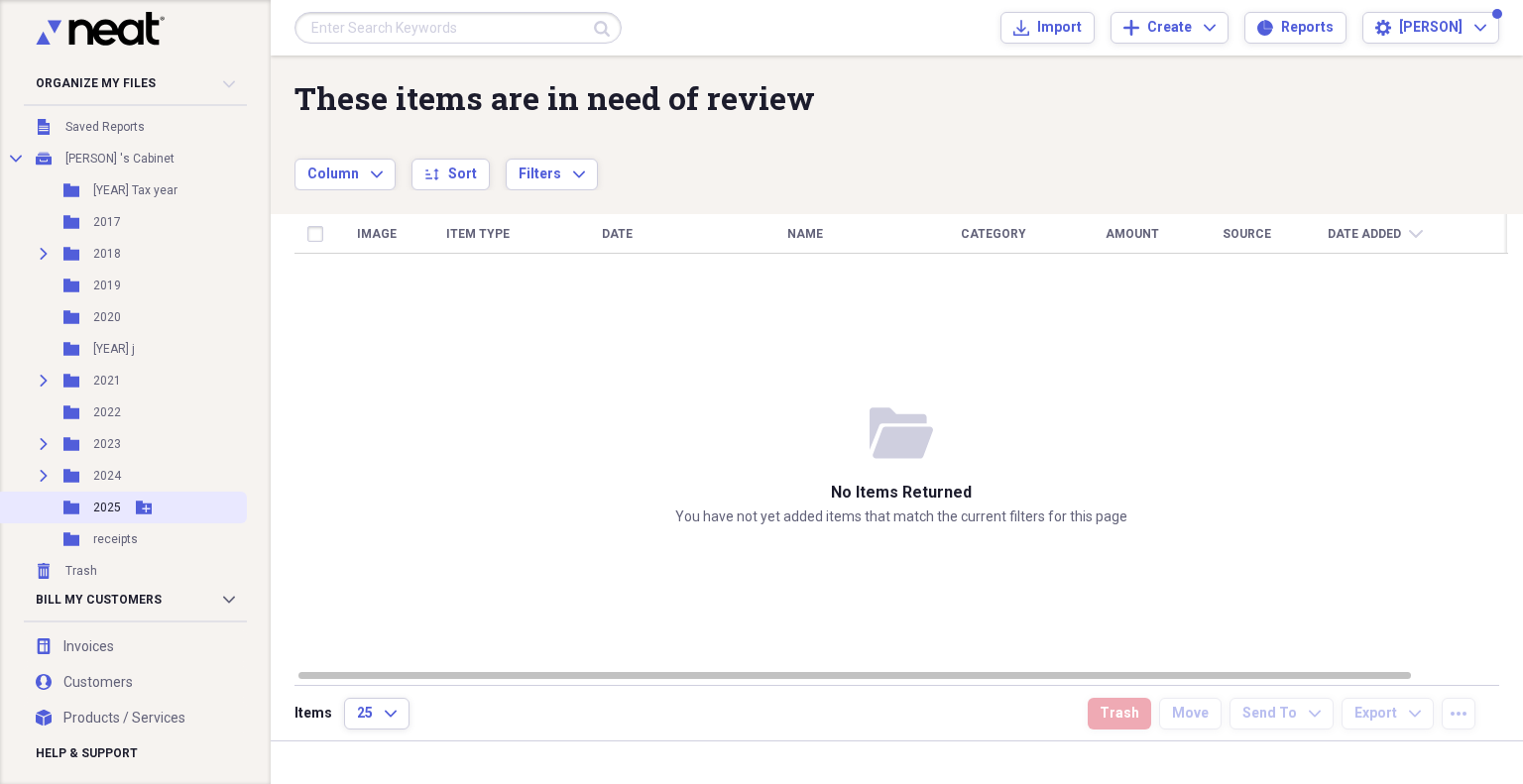 click on "2025" at bounding box center (107, 507) 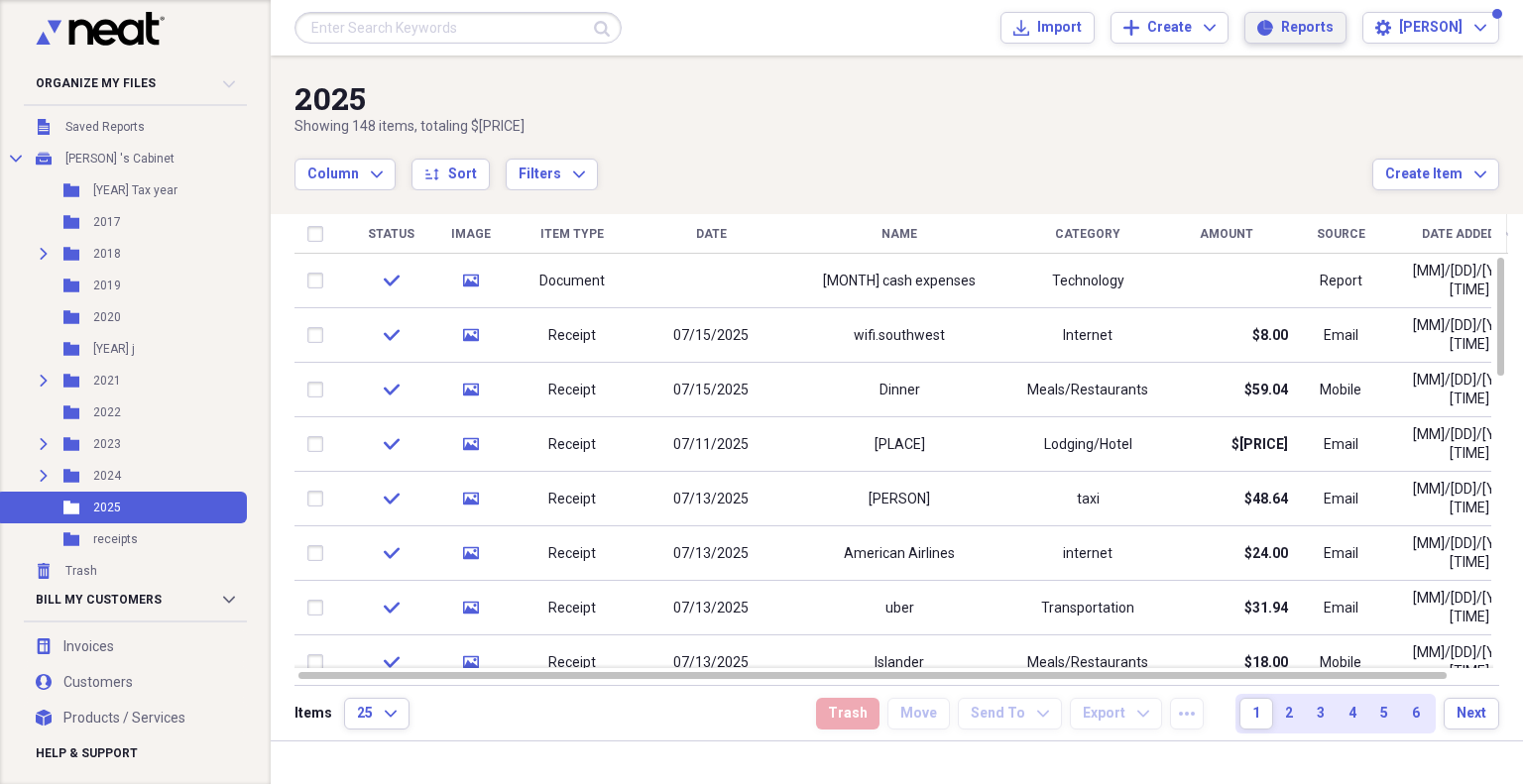click on "Reports" at bounding box center [1307, 28] 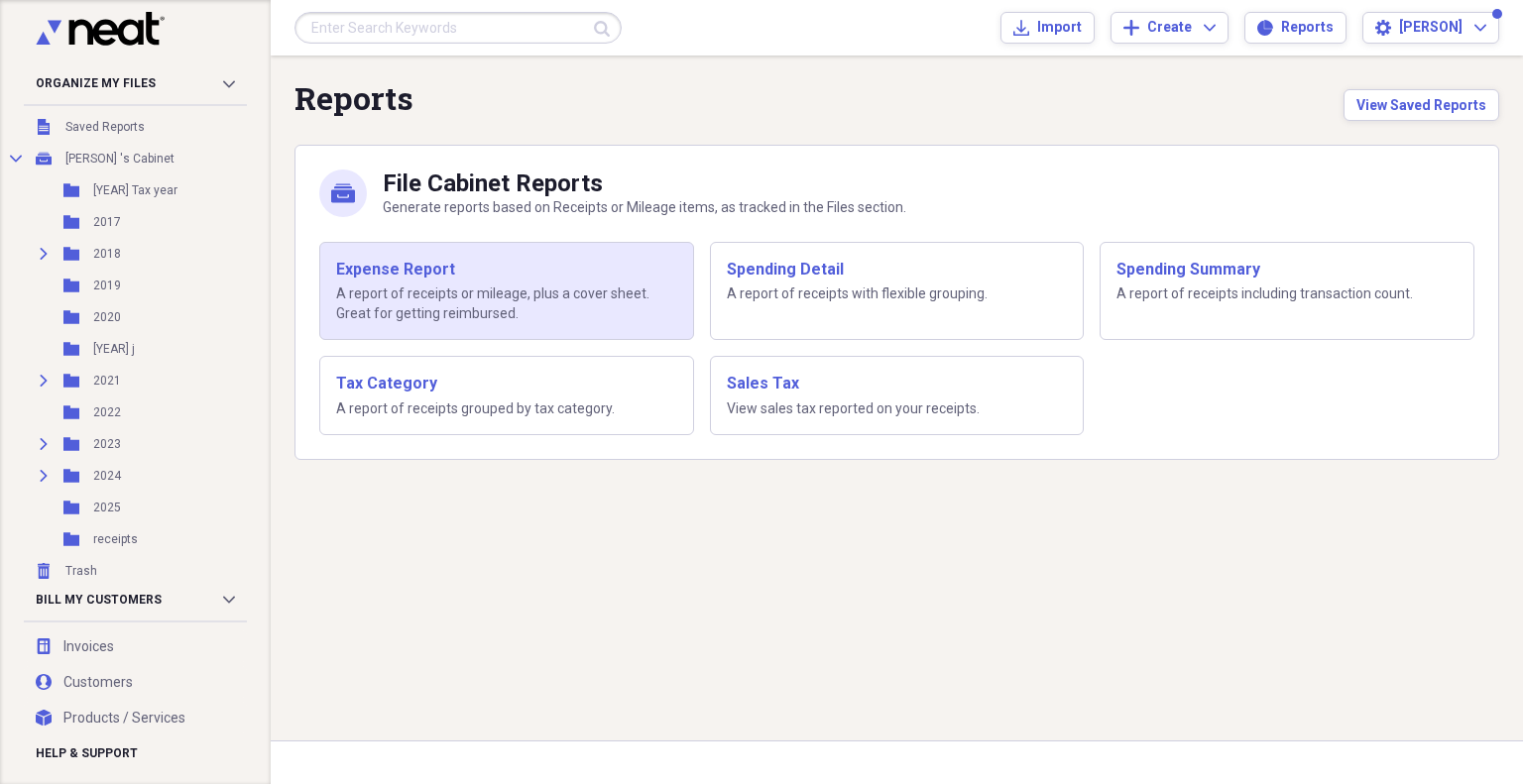 click on "A report of receipts or mileage, plus a cover sheet. Great for getting reimbursed." at bounding box center [507, 303] 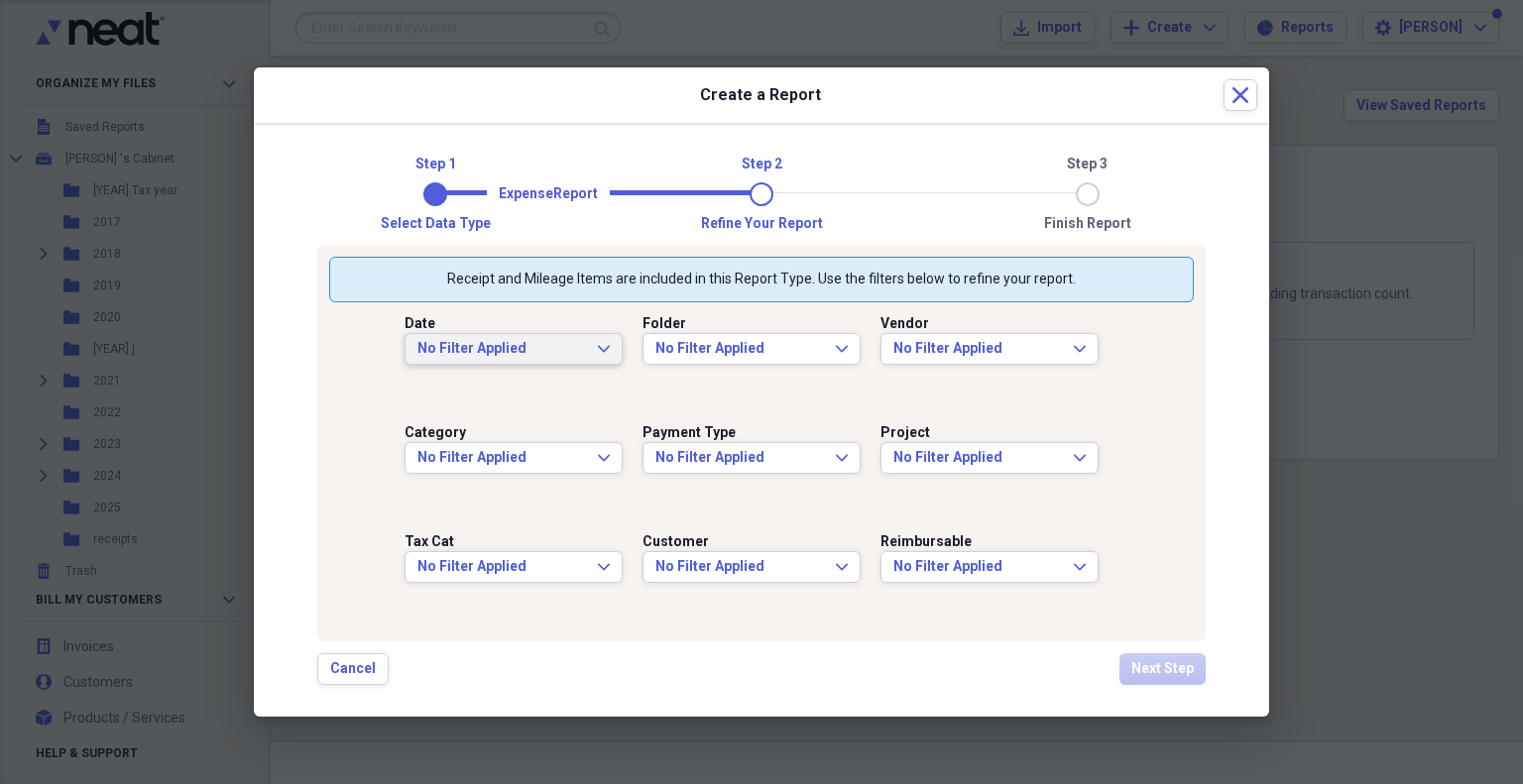 click on "No Filter Applied" at bounding box center (502, 349) 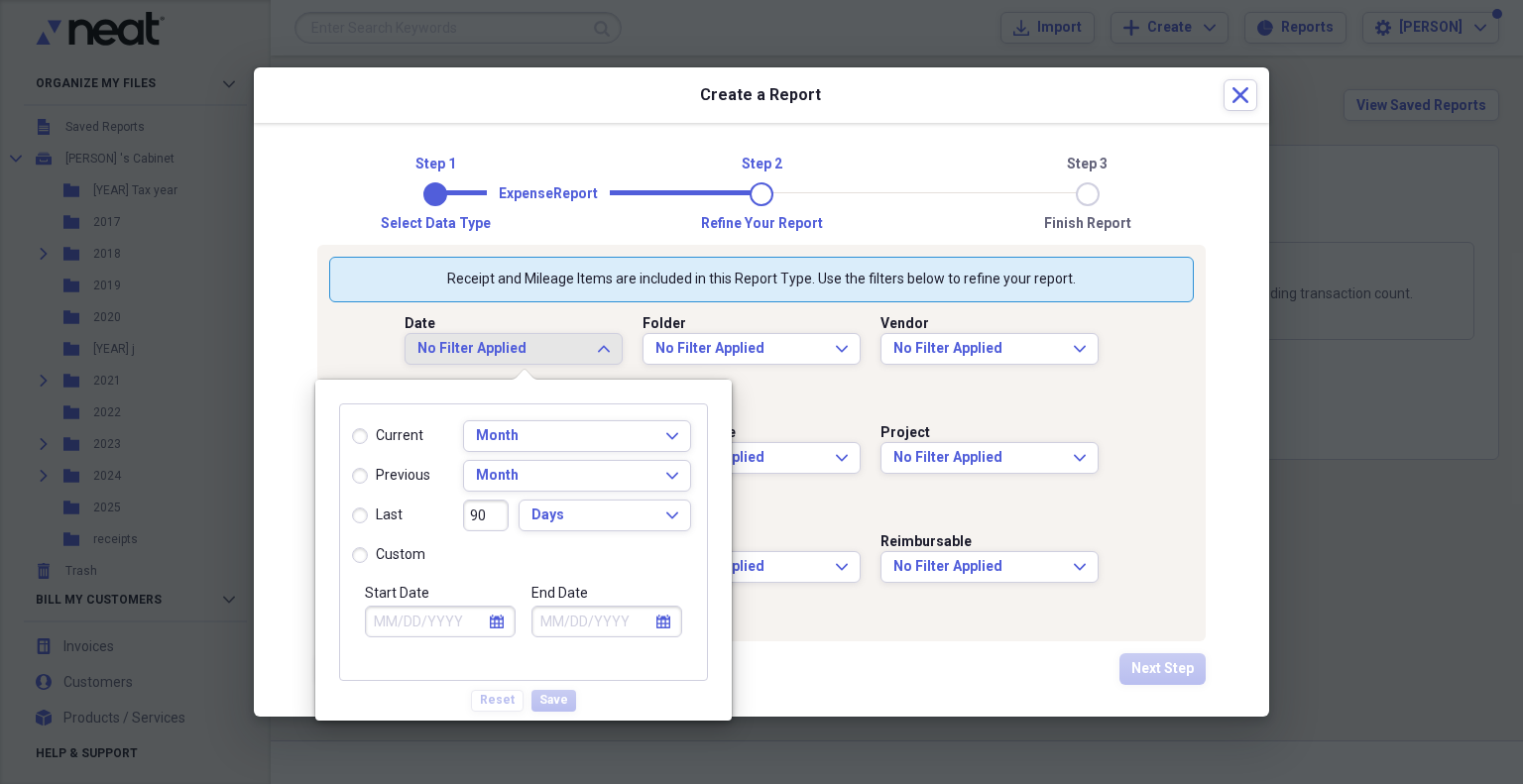 click on "previous" at bounding box center (391, 476) 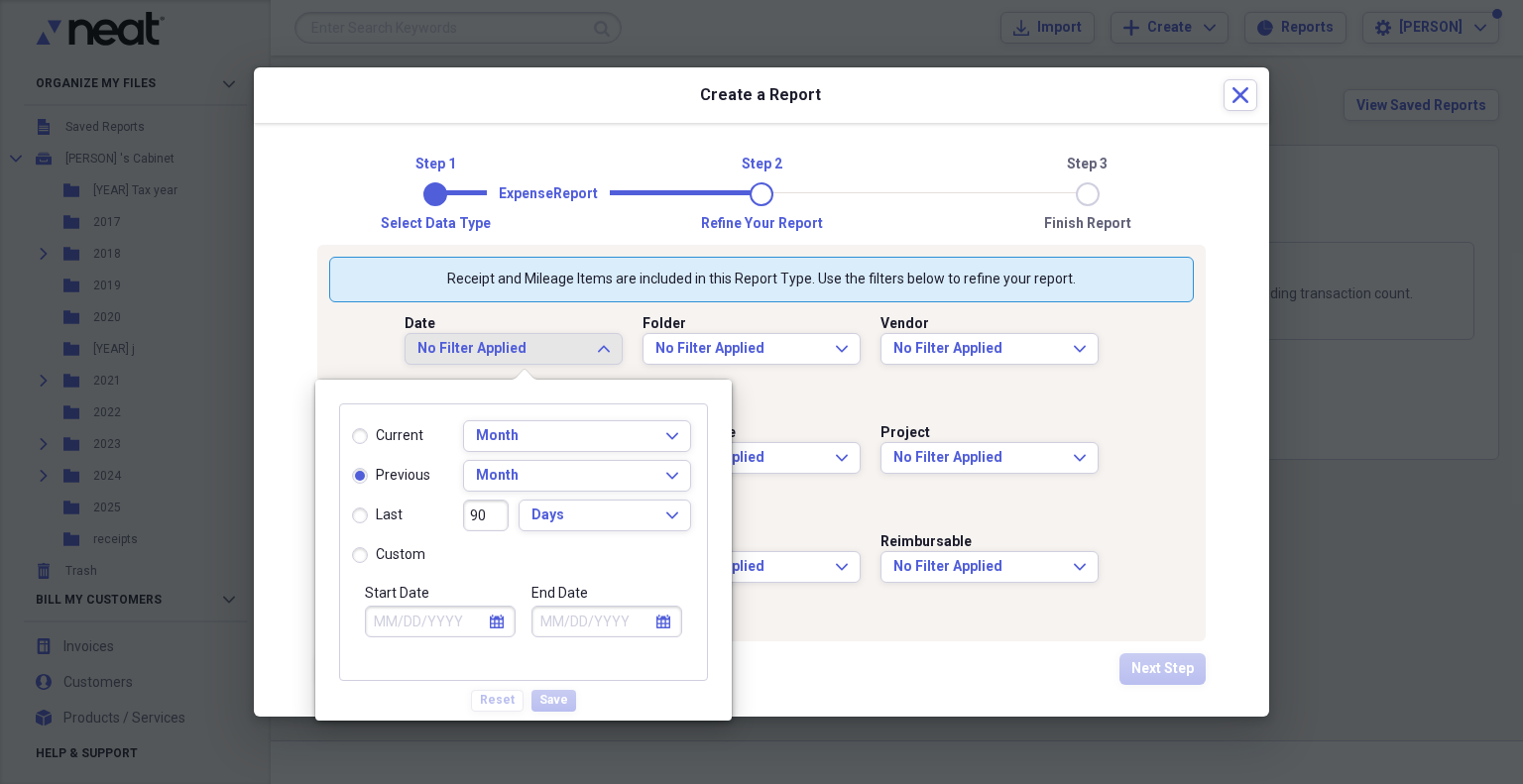 type on "07/01/2025" 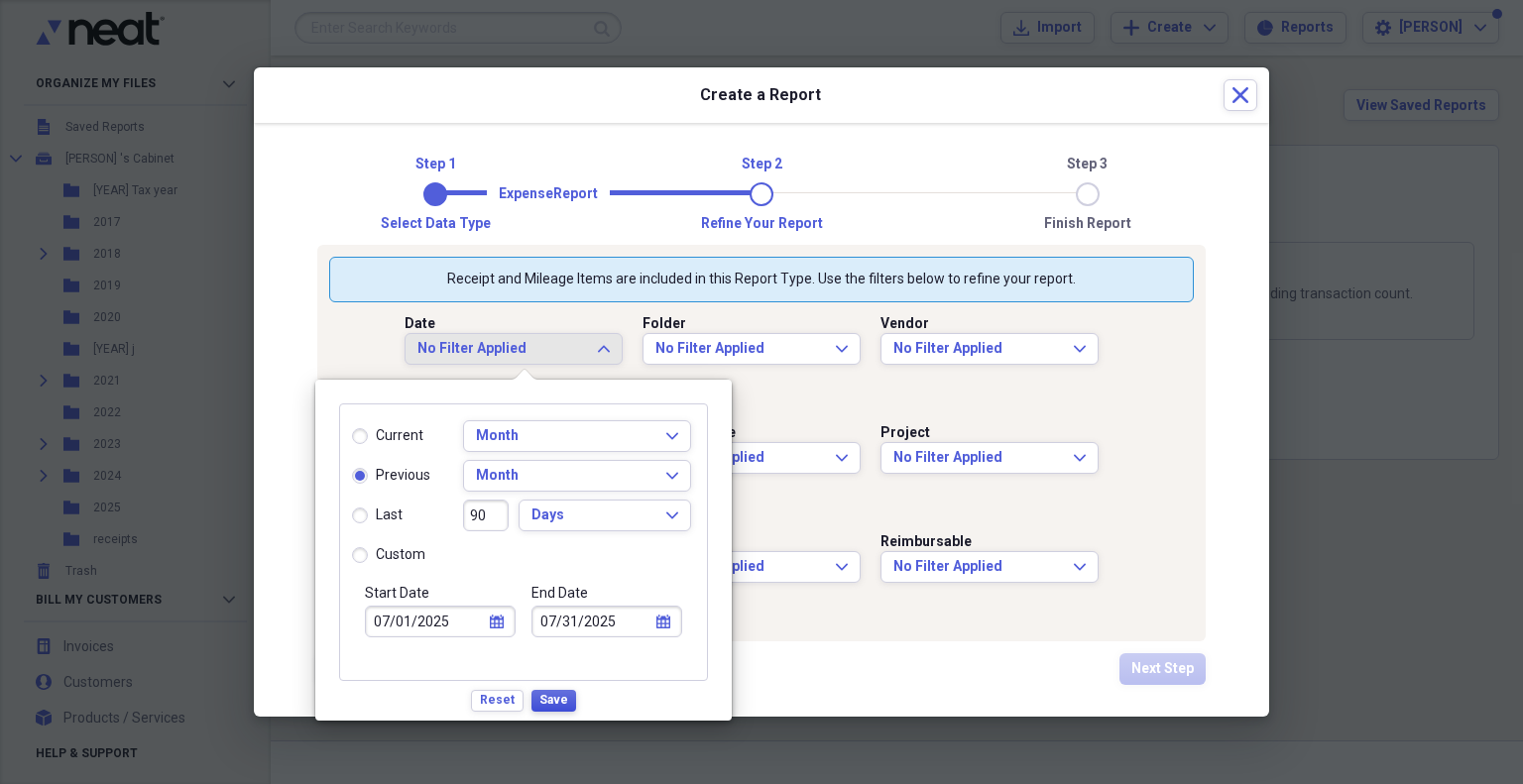 click on "Save" at bounding box center (553, 700) 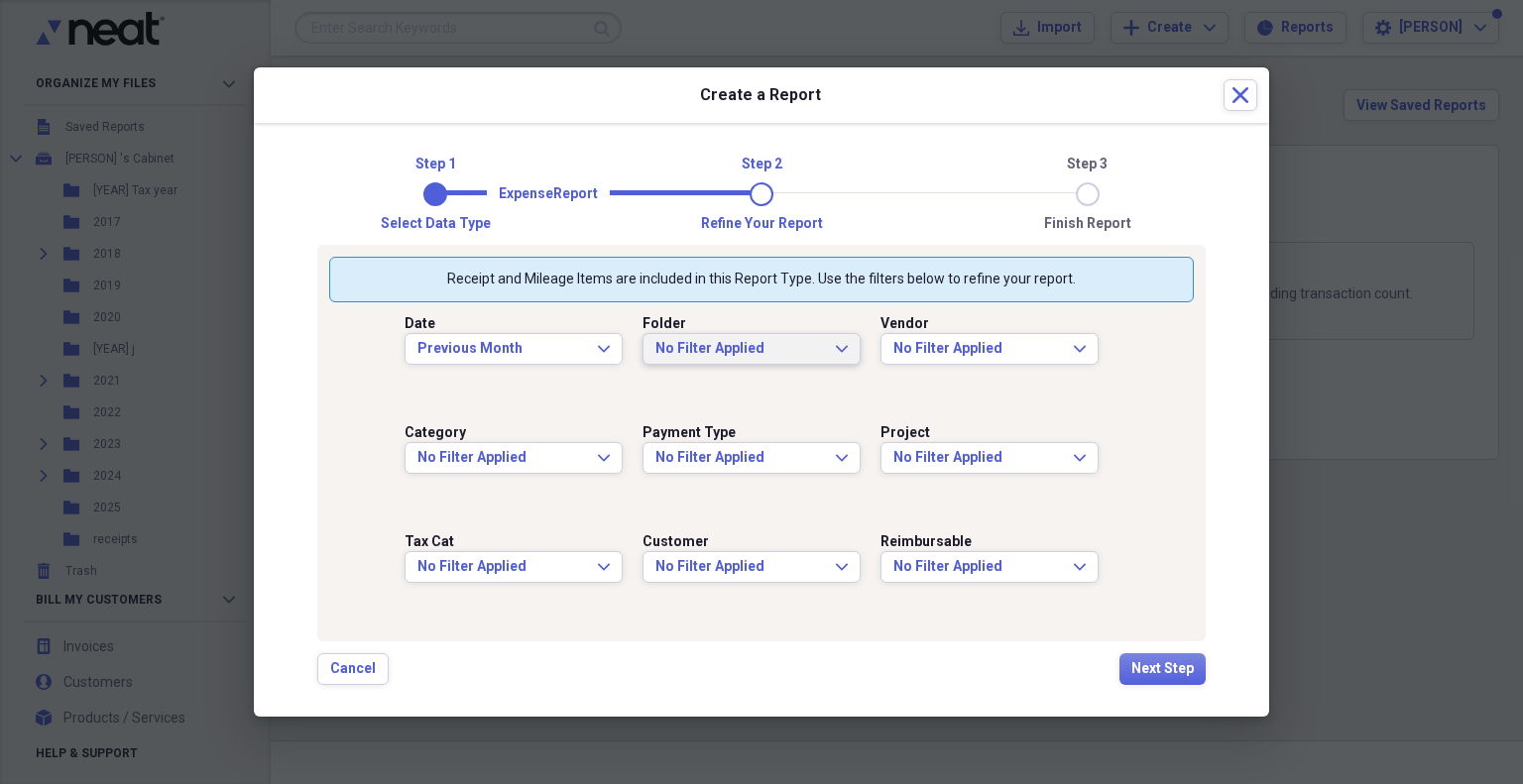 click on "No Filter Applied" at bounding box center (740, 349) 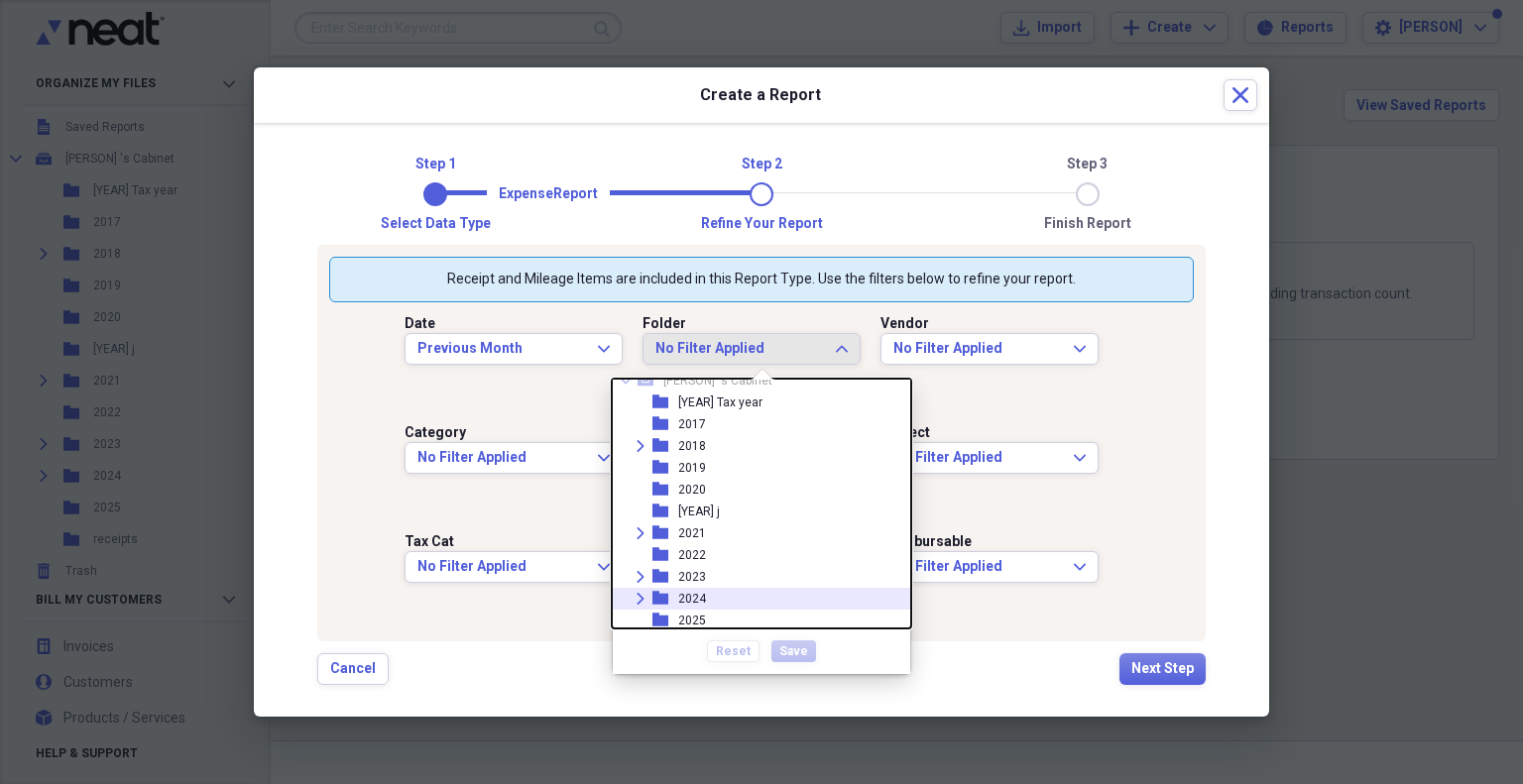 scroll, scrollTop: 71, scrollLeft: 0, axis: vertical 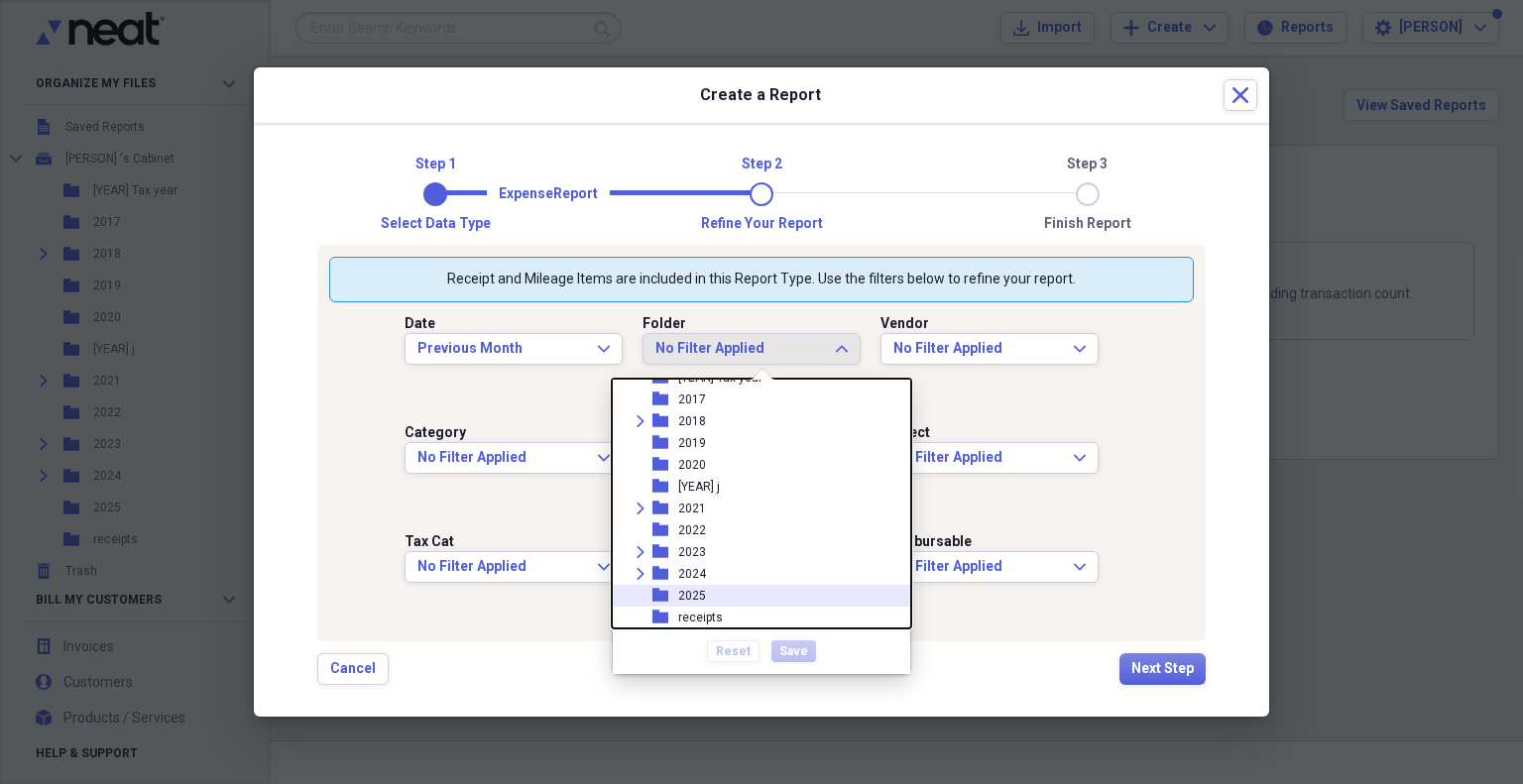 click on "2025" at bounding box center (692, 596) 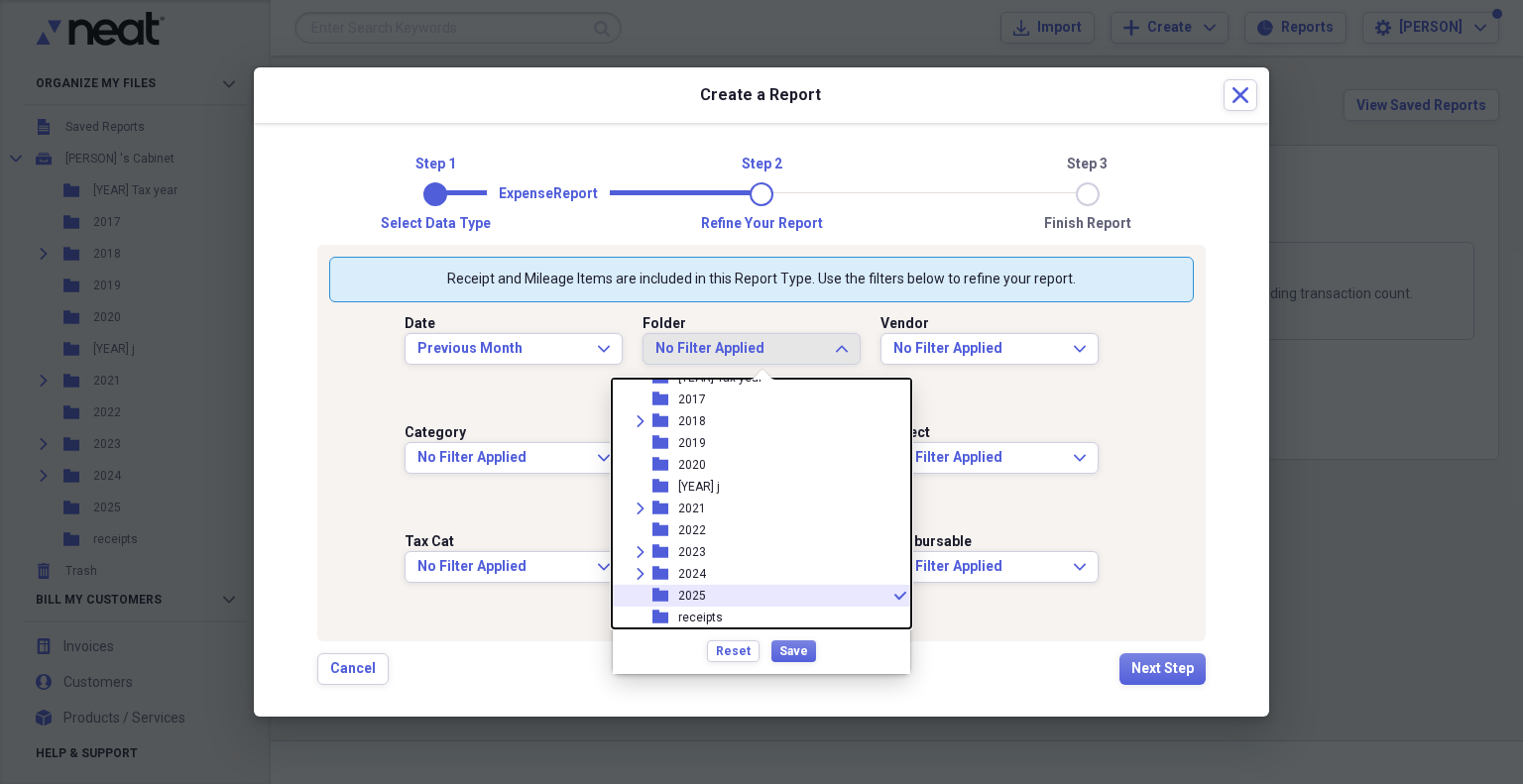 click on "2025" at bounding box center [692, 596] 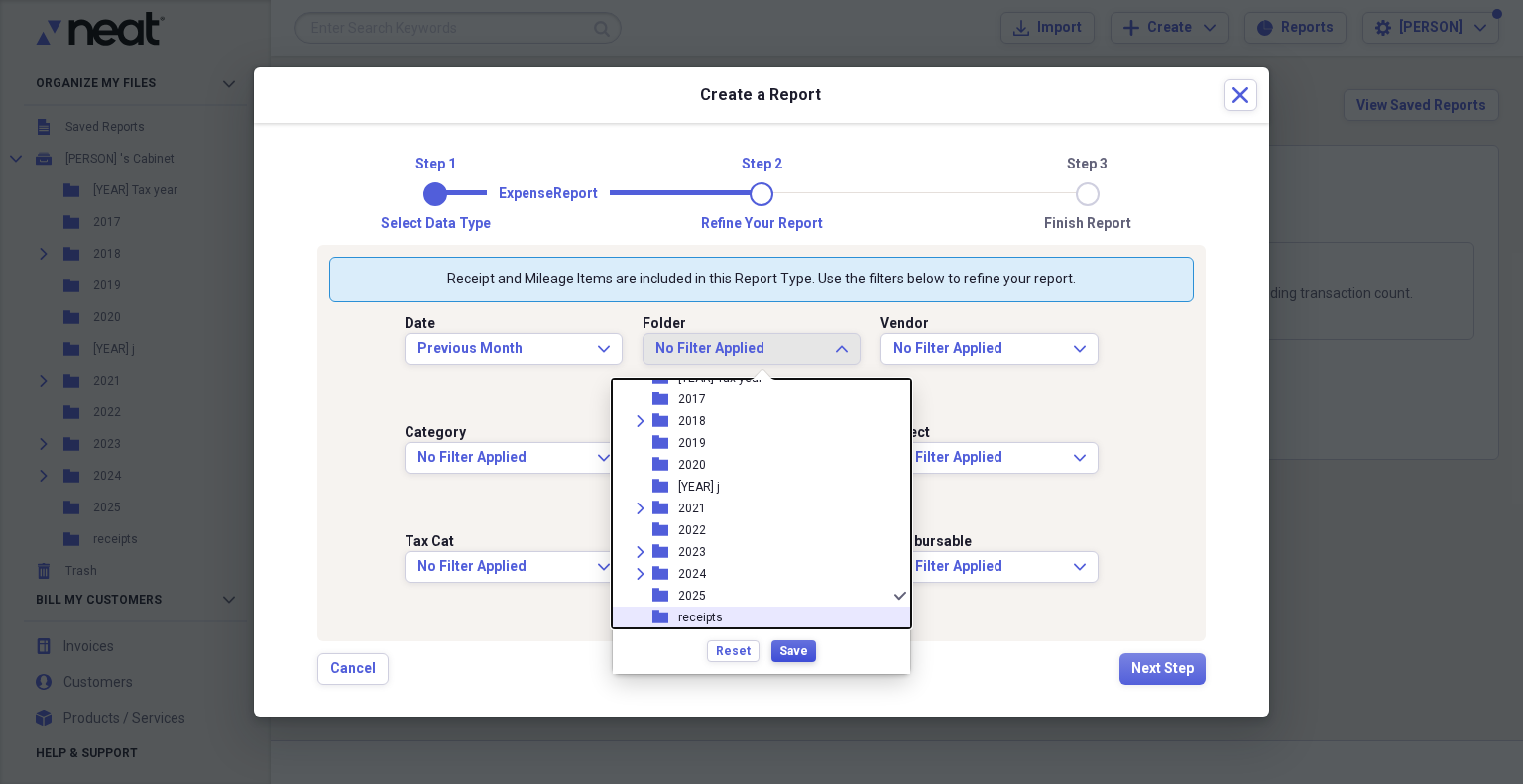 click on "Save" at bounding box center [793, 651] 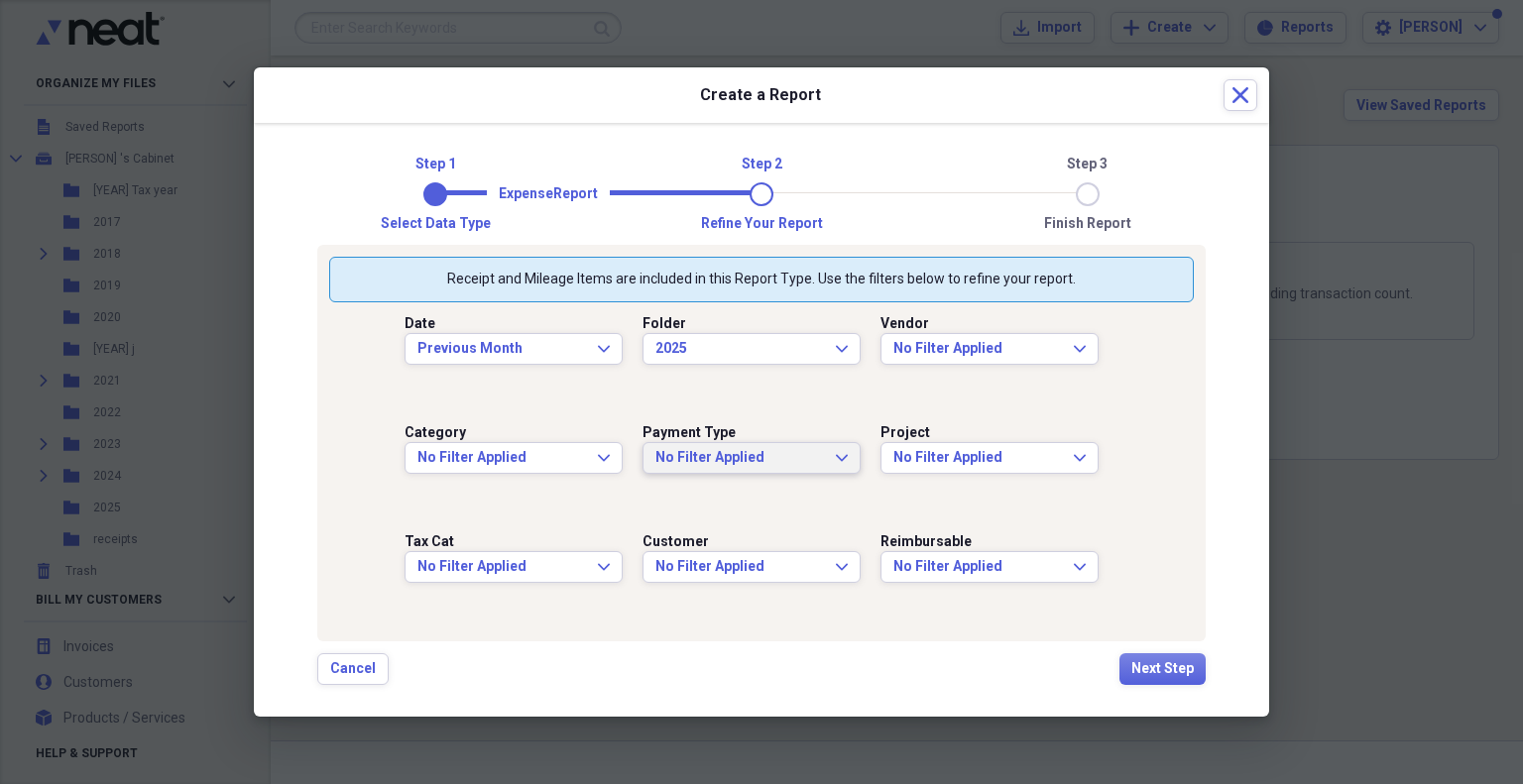 click on "No Filter Applied" at bounding box center (740, 458) 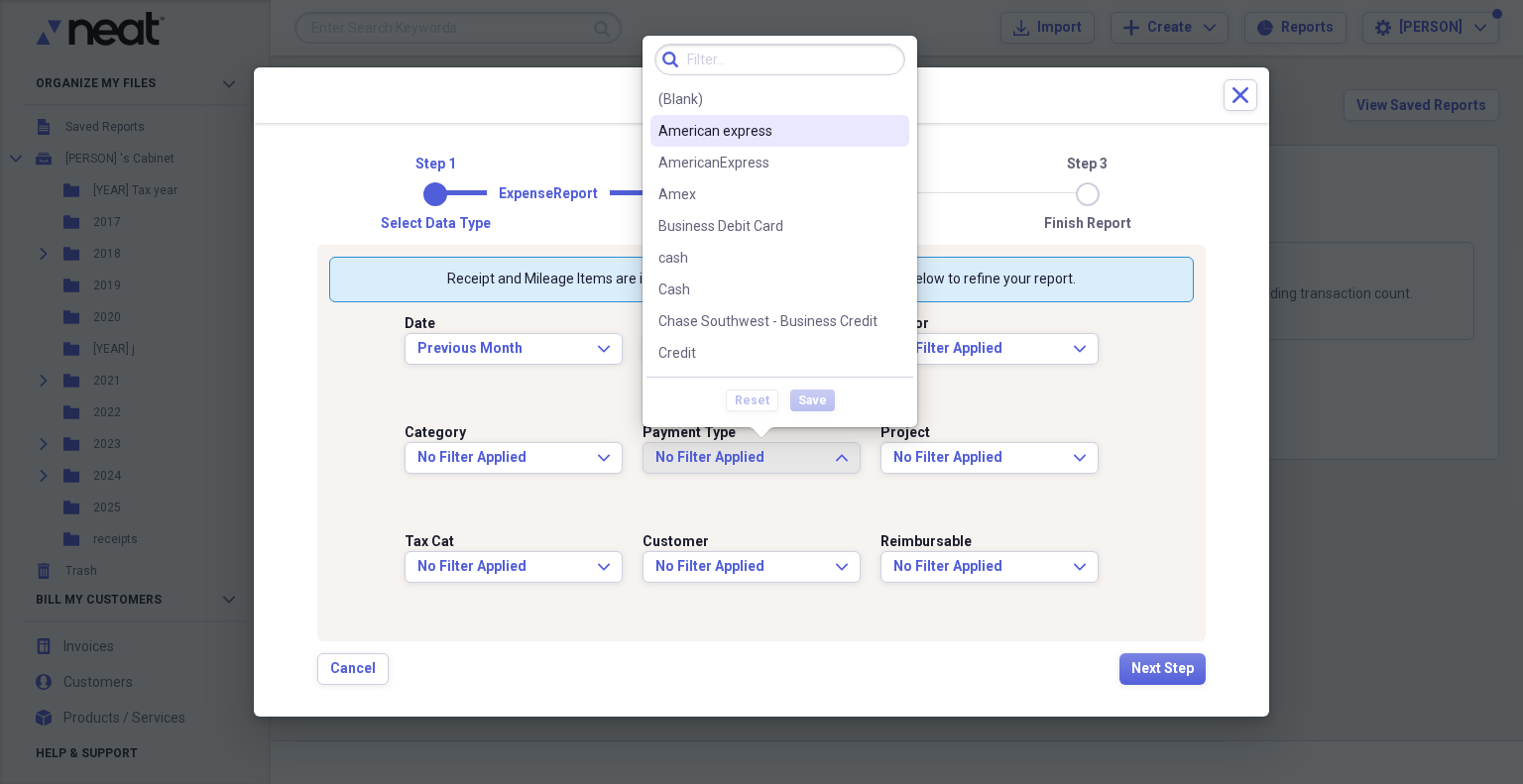click on "American express" at bounding box center [767, 131] 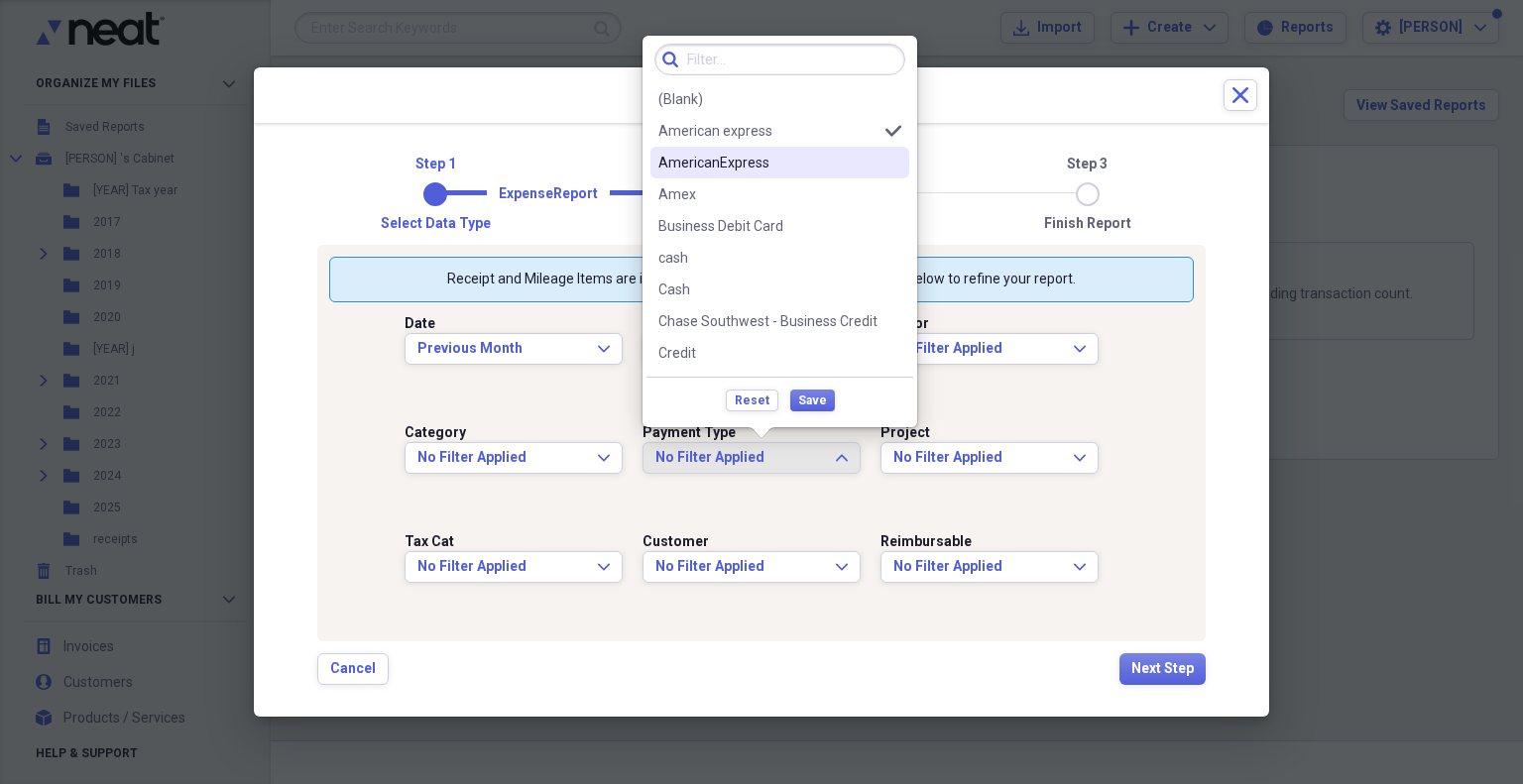 click on "AmericanExpress" at bounding box center (767, 163) 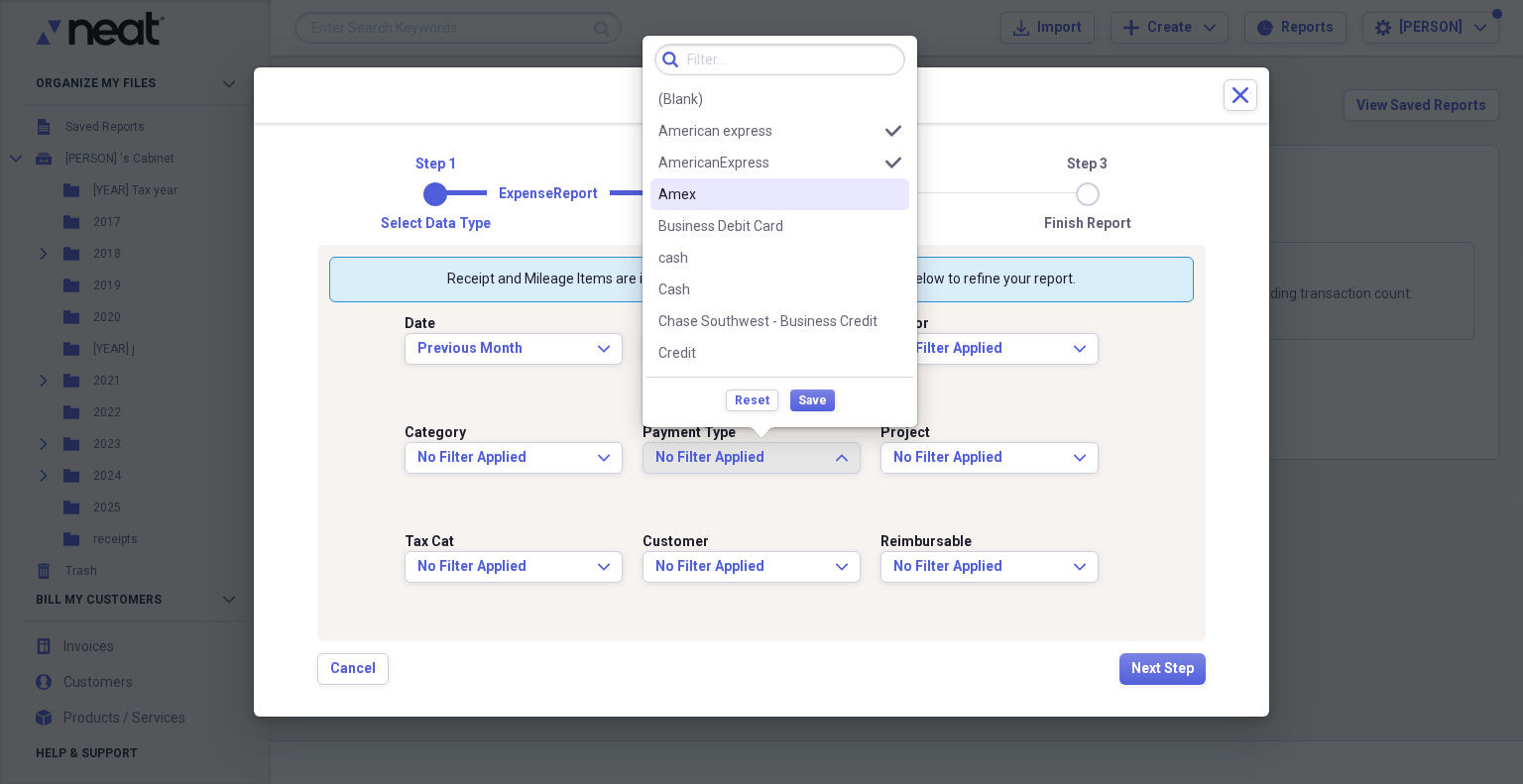 click on "Amex" at bounding box center (767, 194) 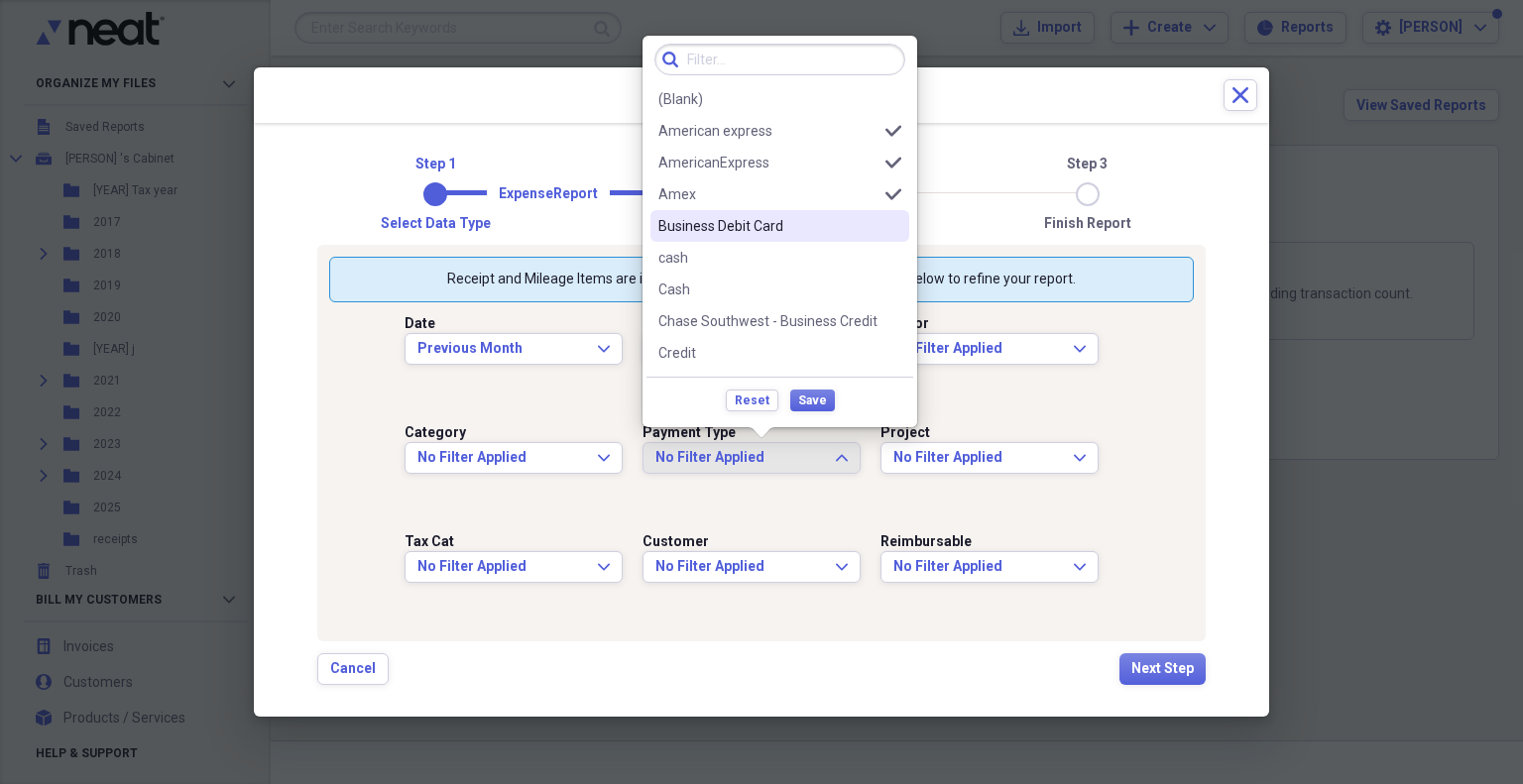click on "Business Debit Card" at bounding box center (779, 226) 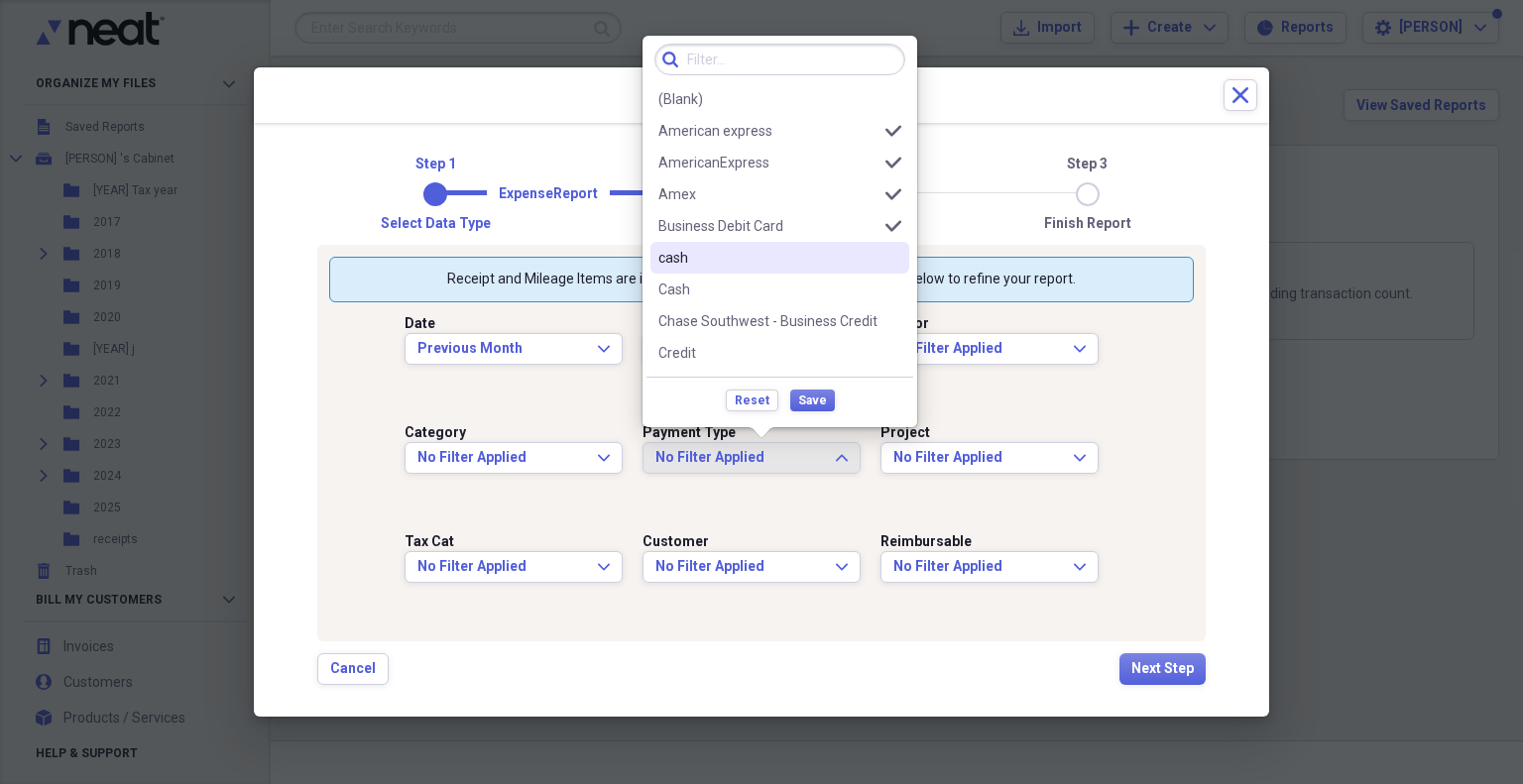 click on "cash" at bounding box center (779, 258) 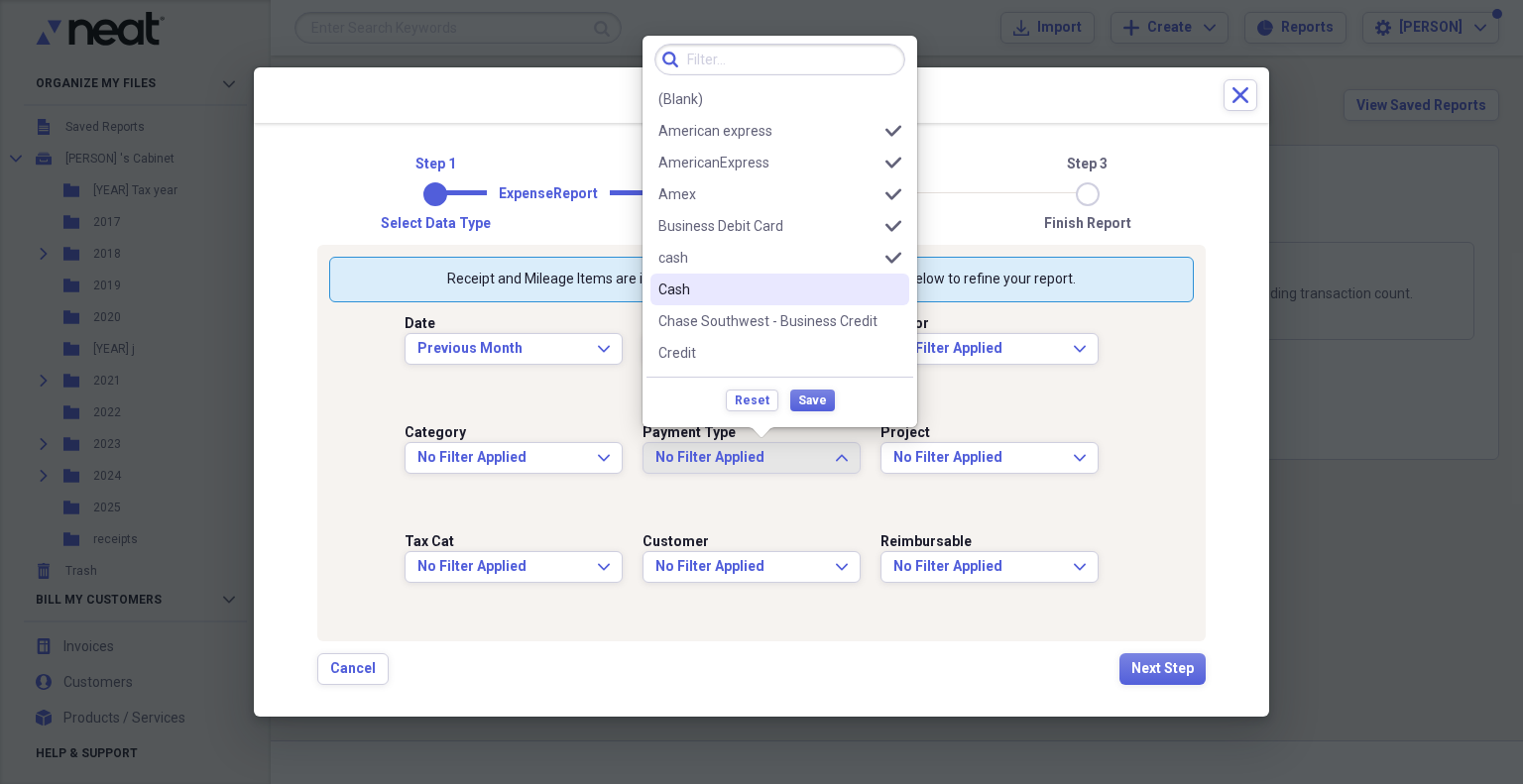 click on "Cash" at bounding box center (779, 289) 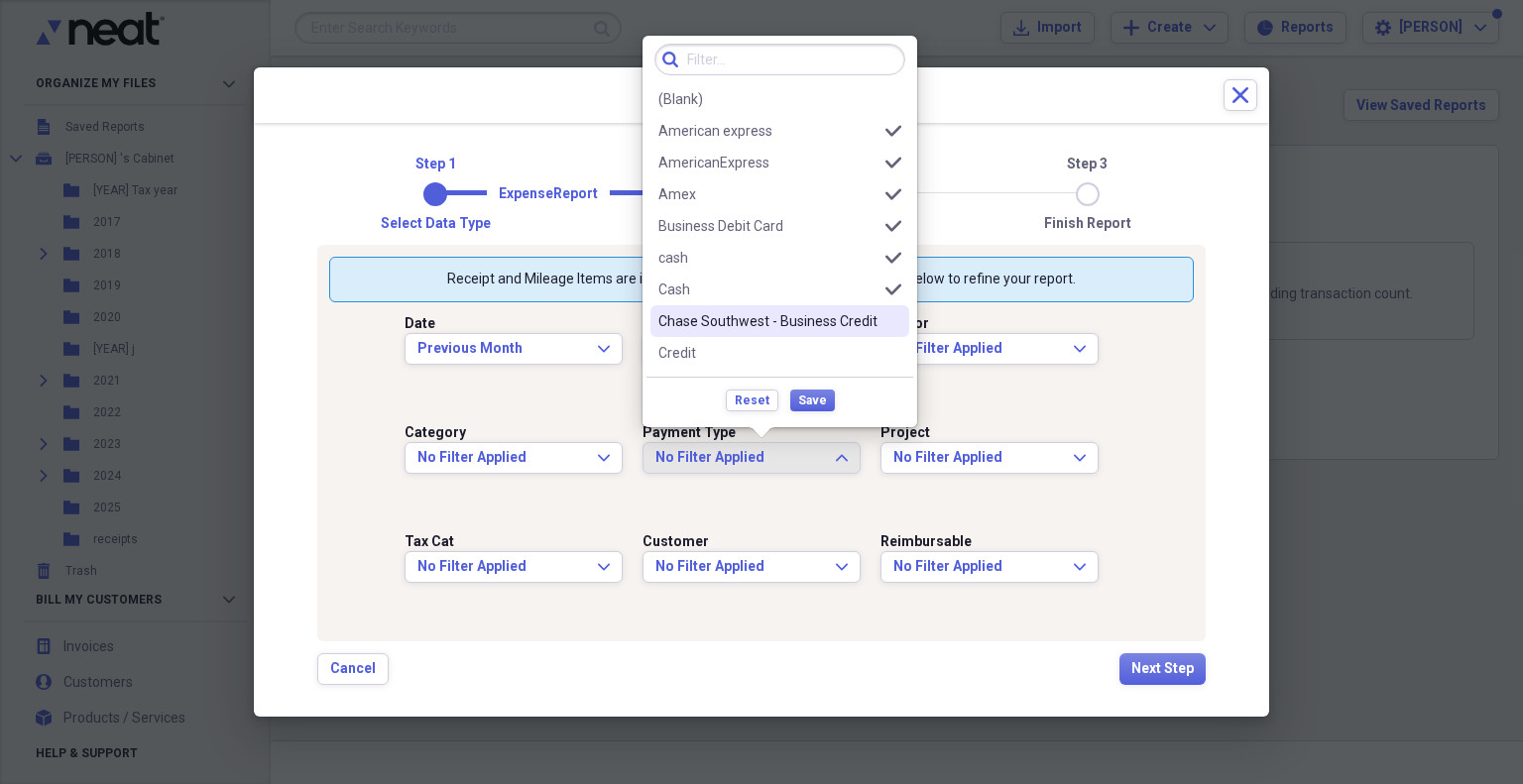 click on "Chase Southwest - Business Credit" at bounding box center (767, 321) 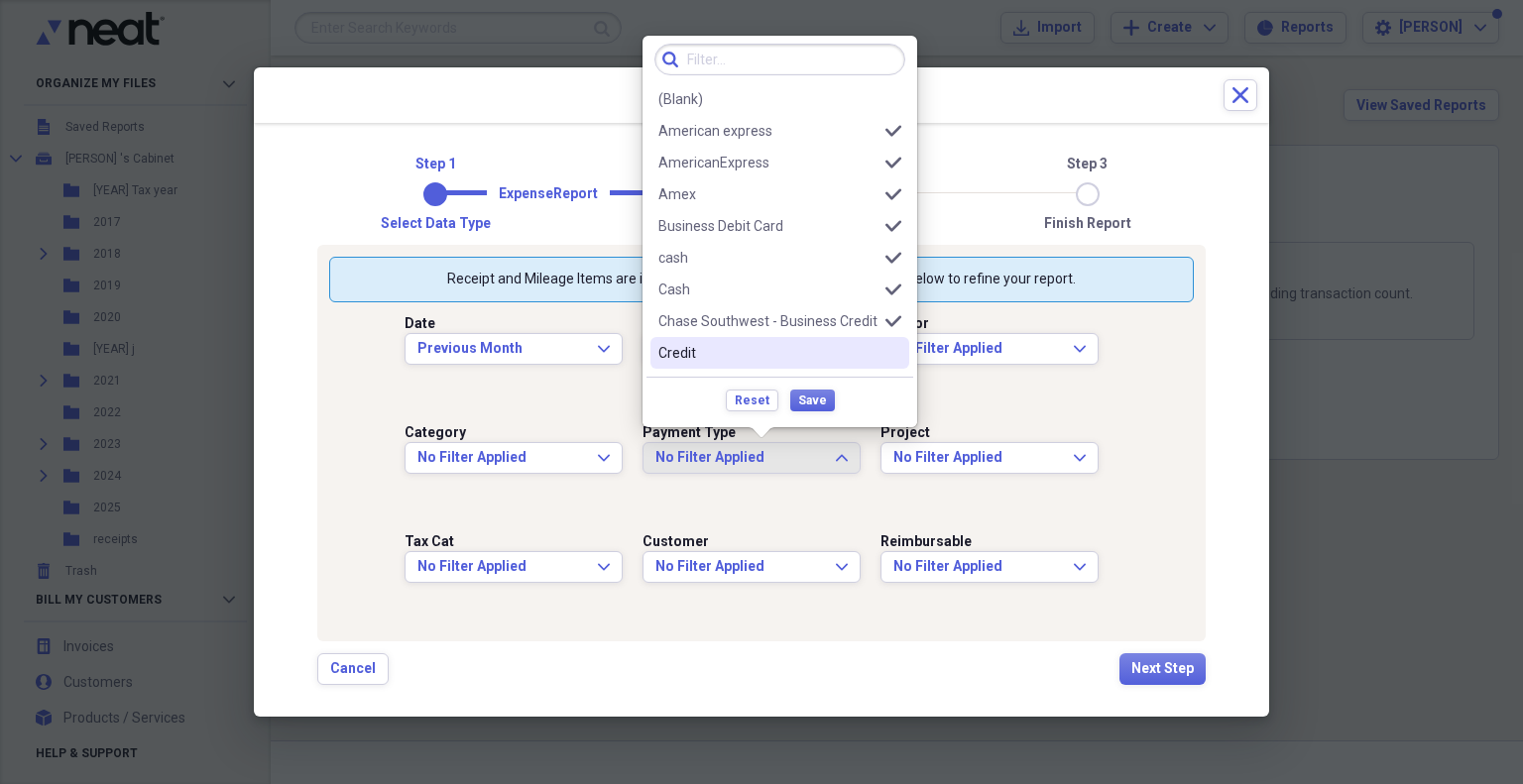 click on "Credit" at bounding box center [767, 353] 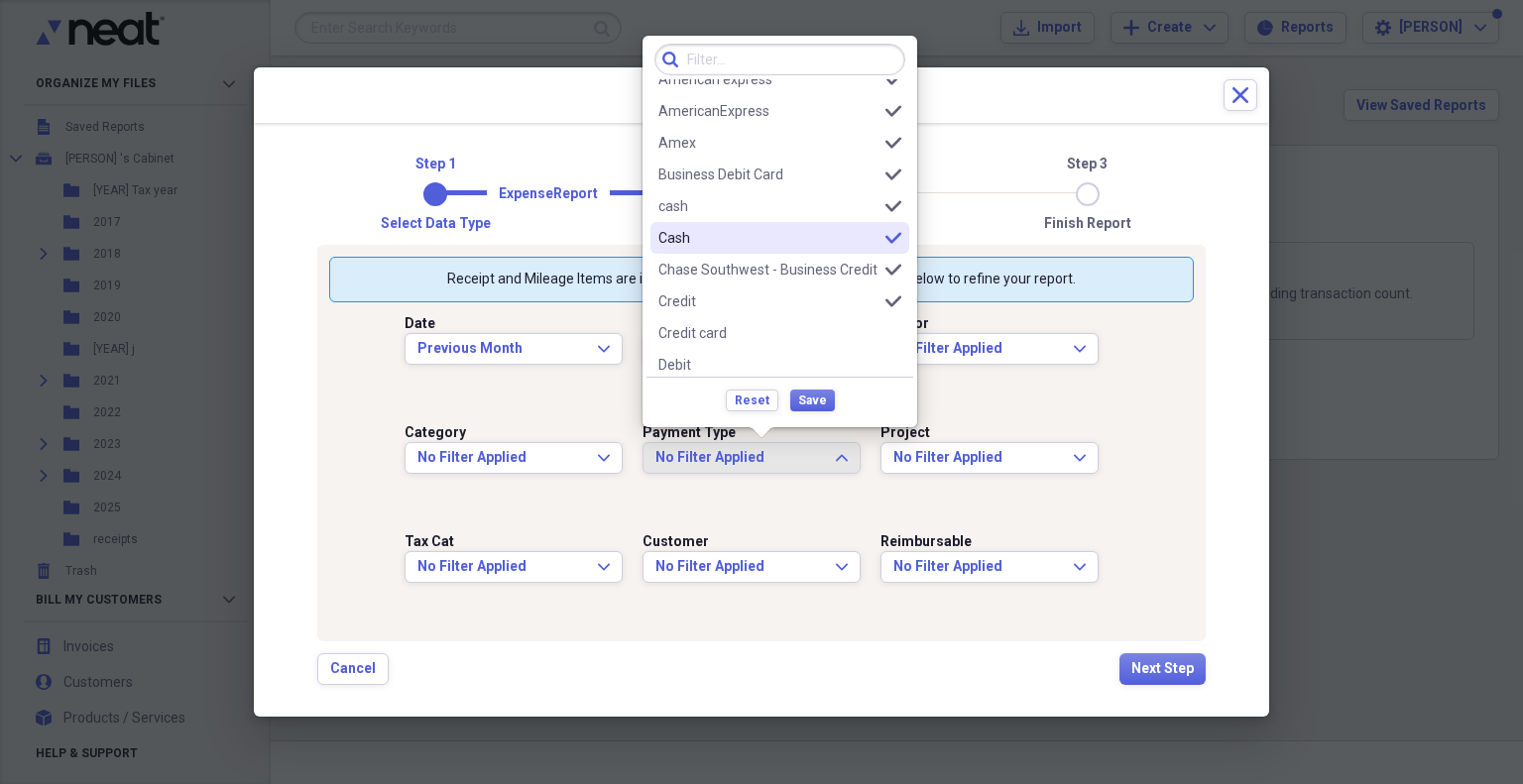 scroll, scrollTop: 99, scrollLeft: 0, axis: vertical 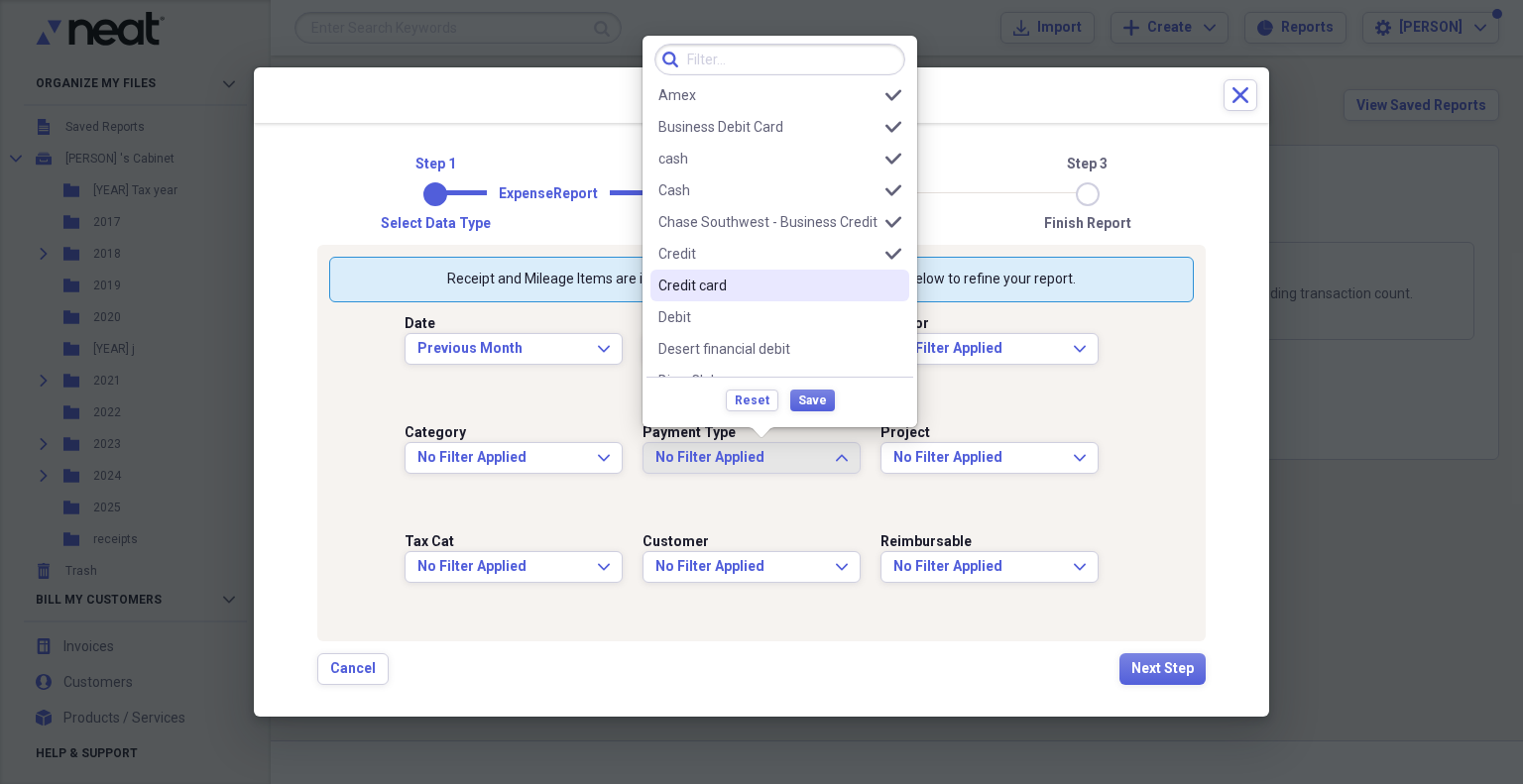 click on "Credit card" at bounding box center [767, 285] 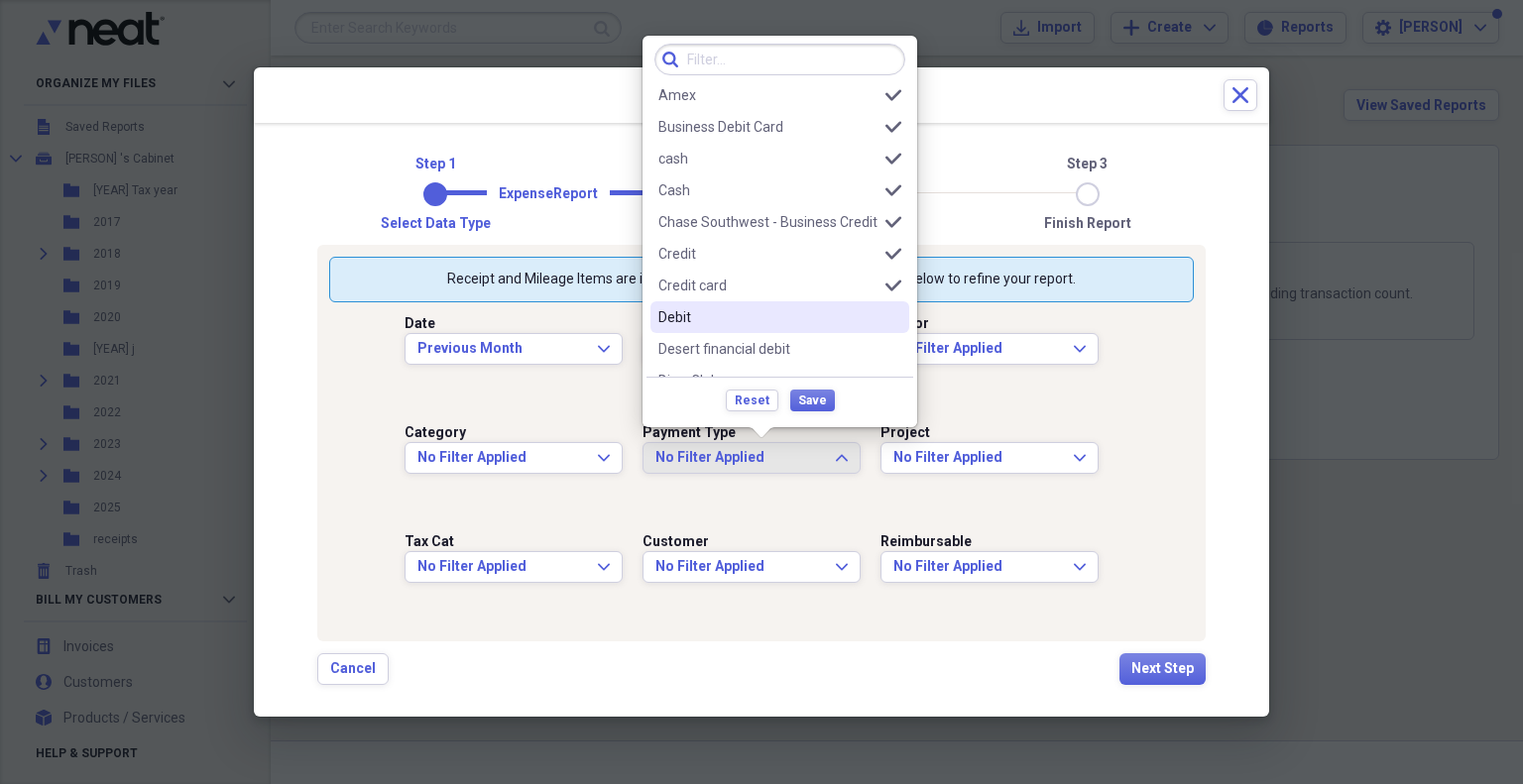 click on "Debit" at bounding box center [767, 317] 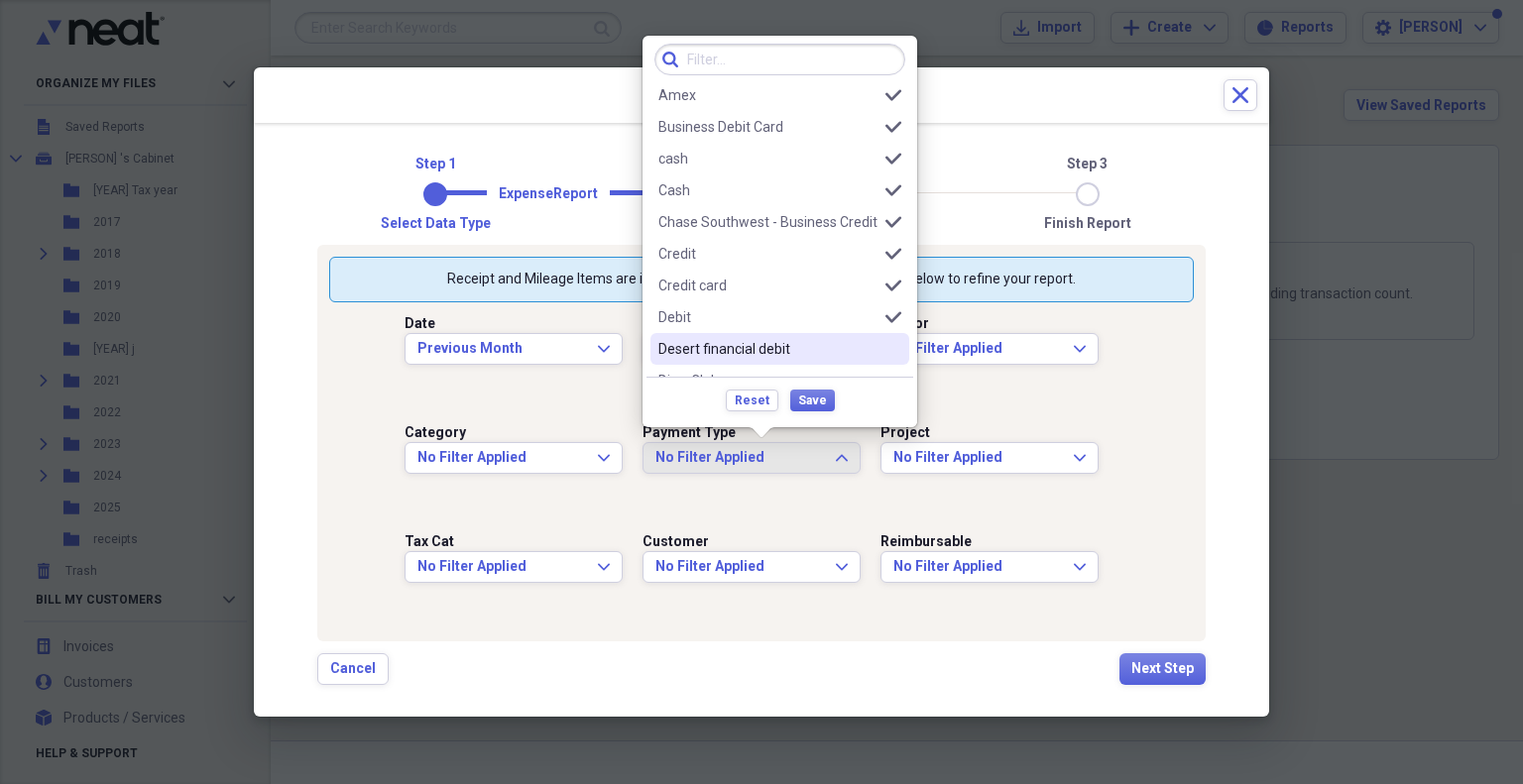 click on "Desert financial debit" at bounding box center (767, 349) 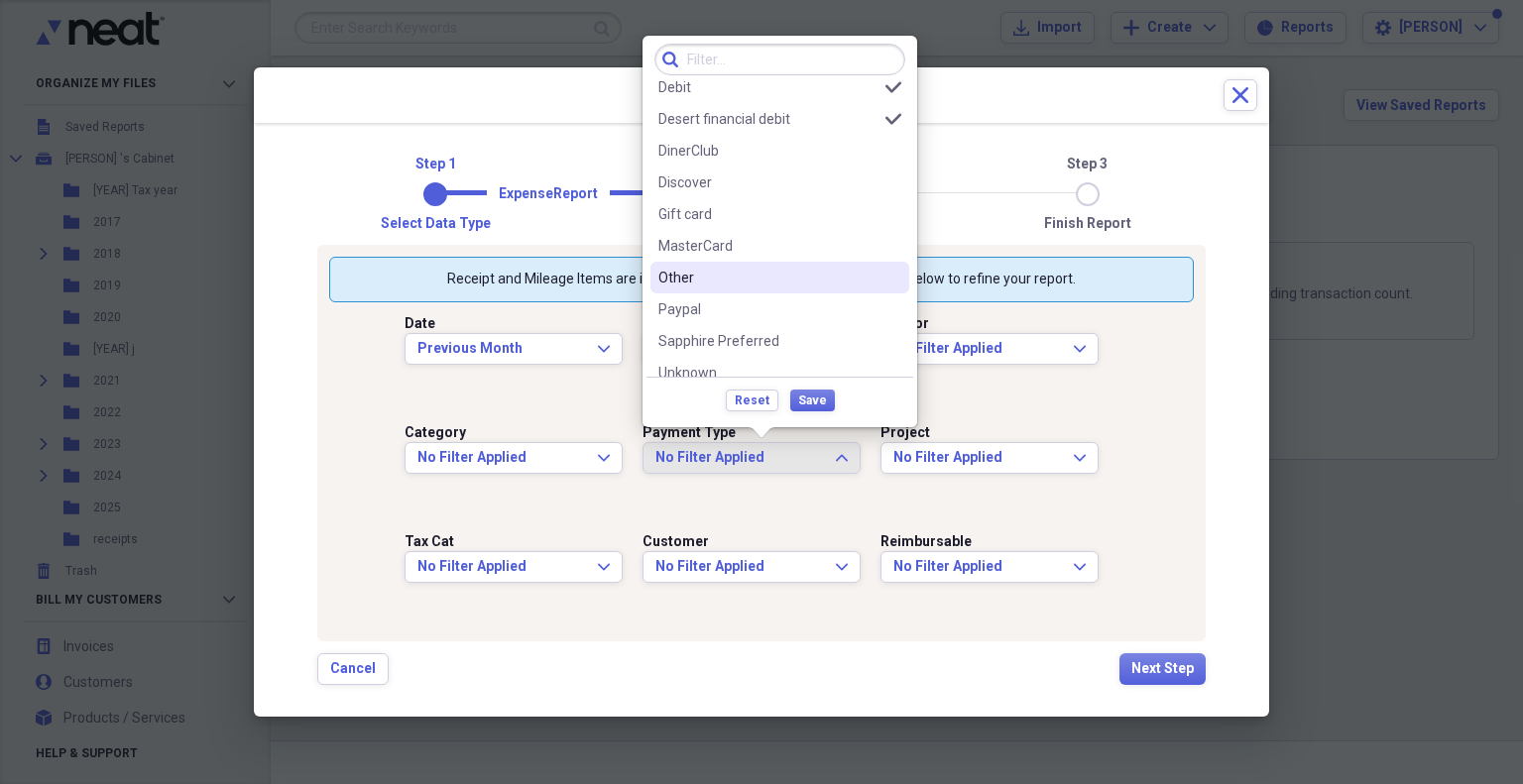 scroll, scrollTop: 377, scrollLeft: 0, axis: vertical 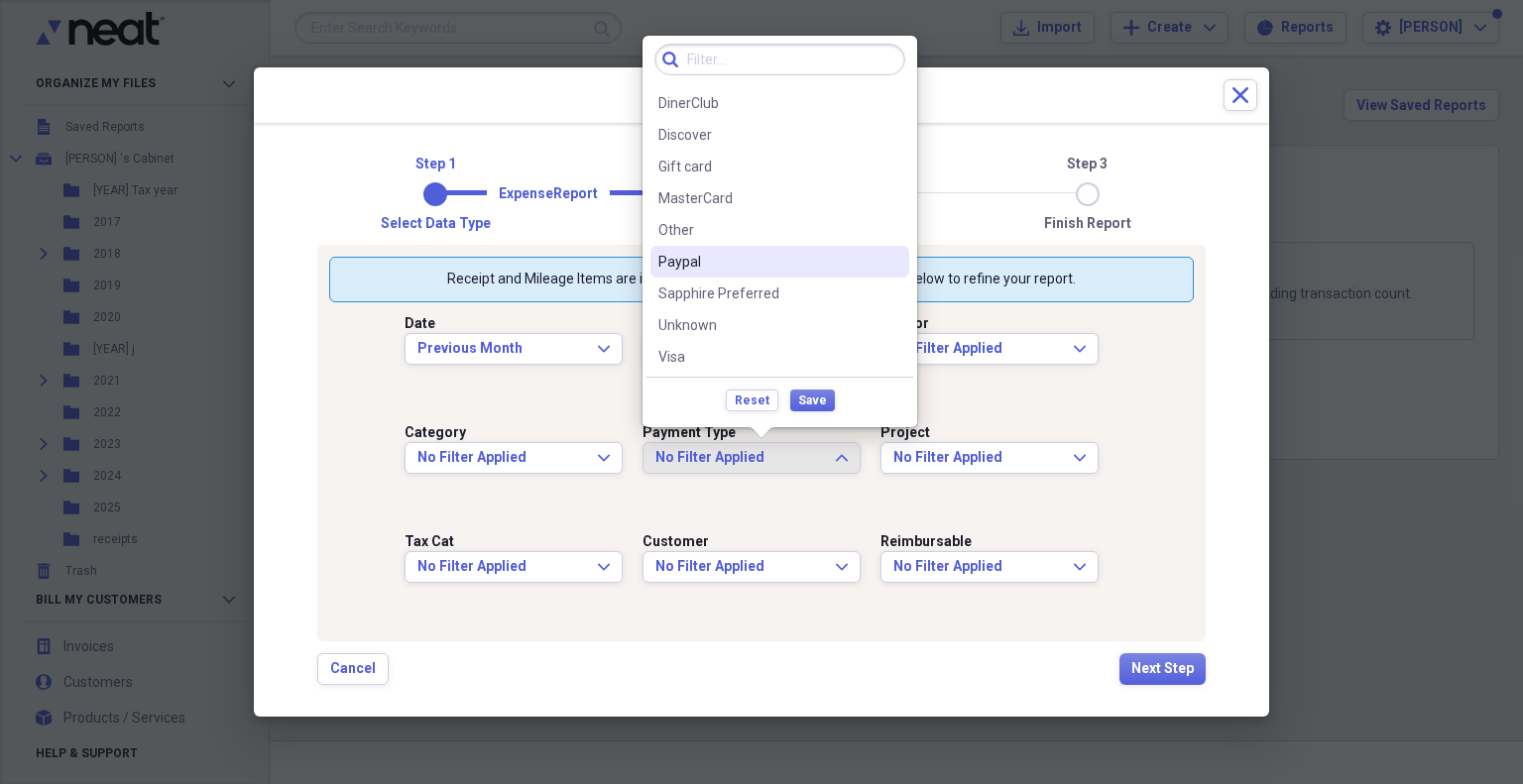 click on "Paypal" at bounding box center (767, 262) 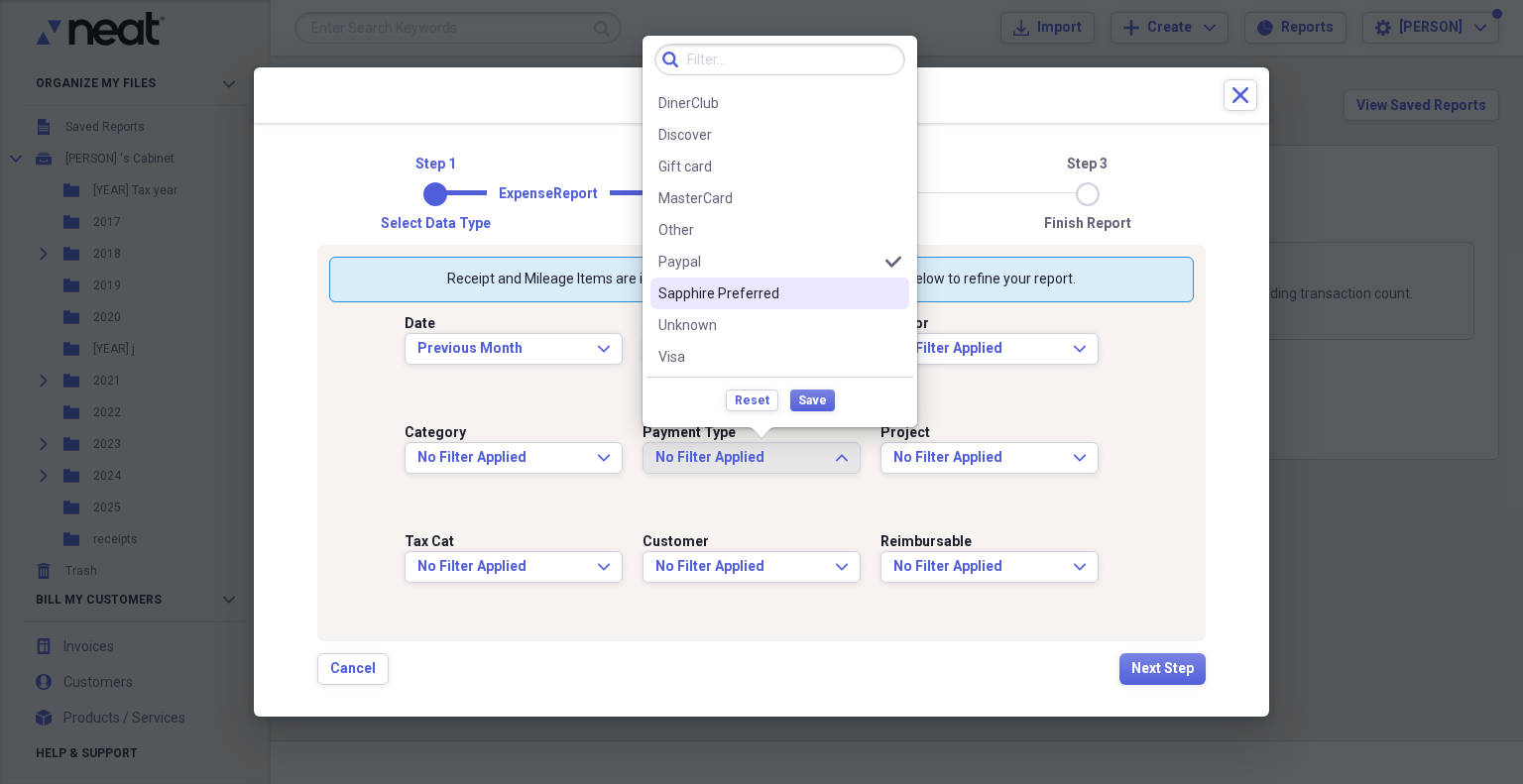 click on "Sapphire Preferred" at bounding box center [779, 293] 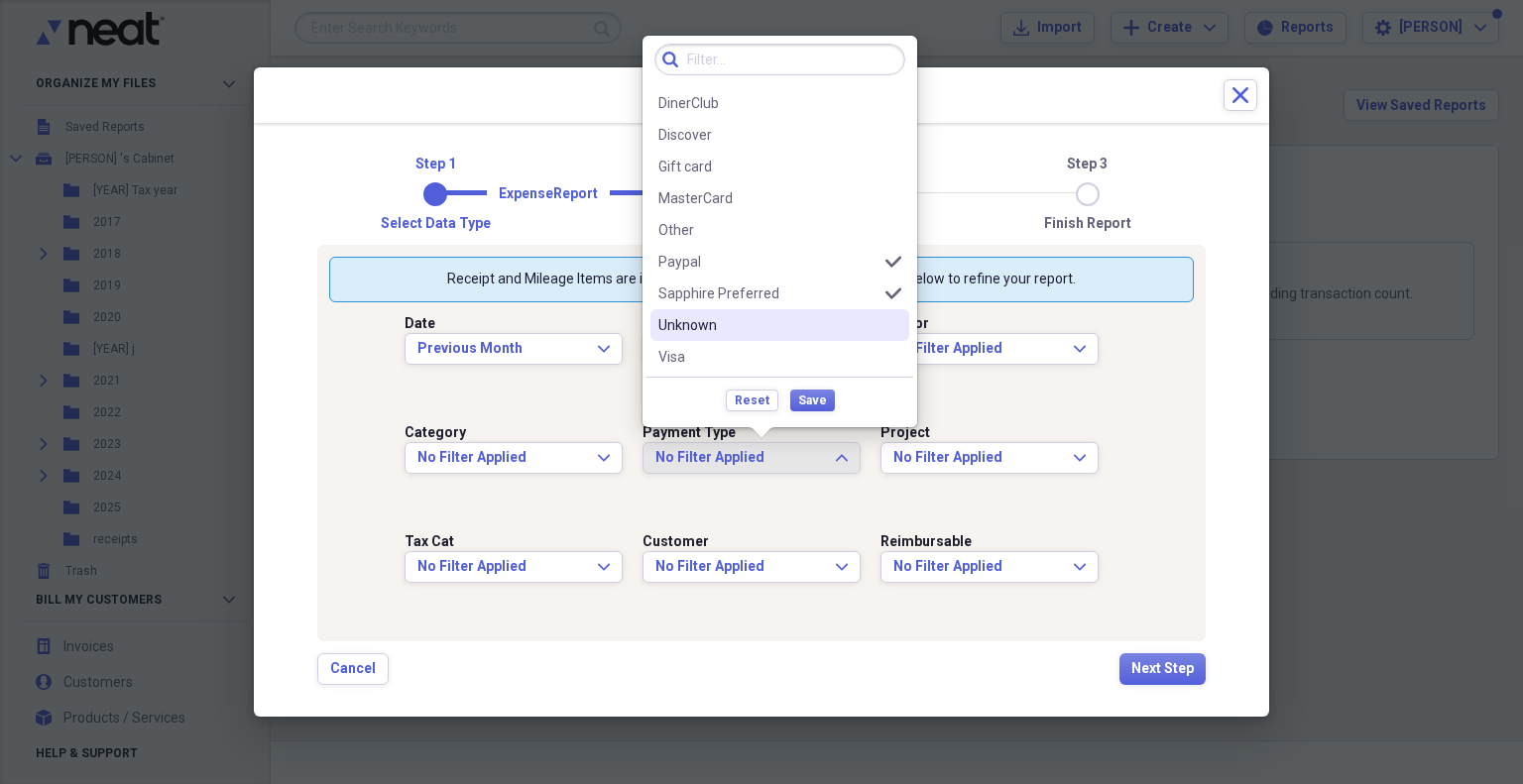click on "Unknown" at bounding box center (767, 325) 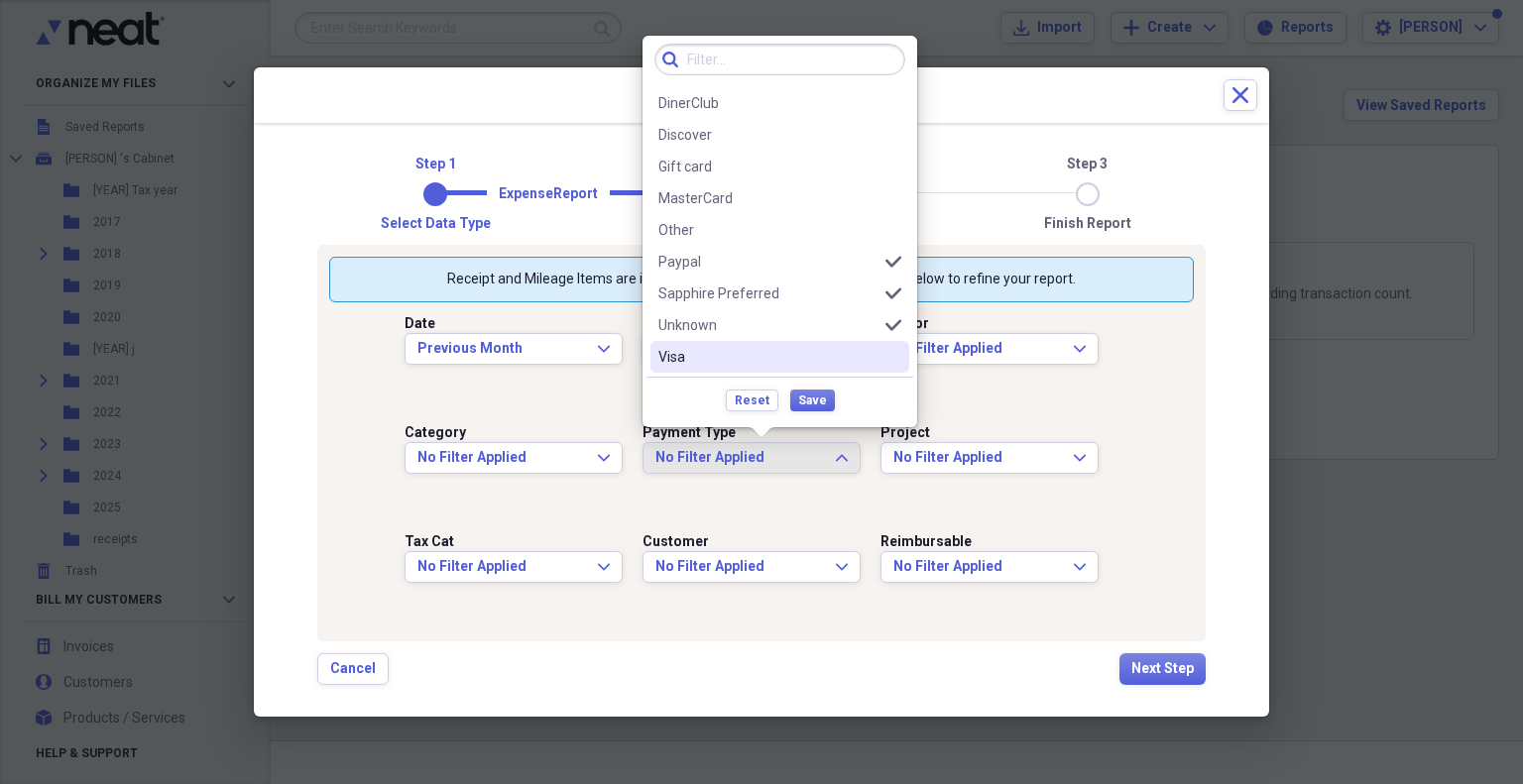 click on "Visa" at bounding box center [767, 357] 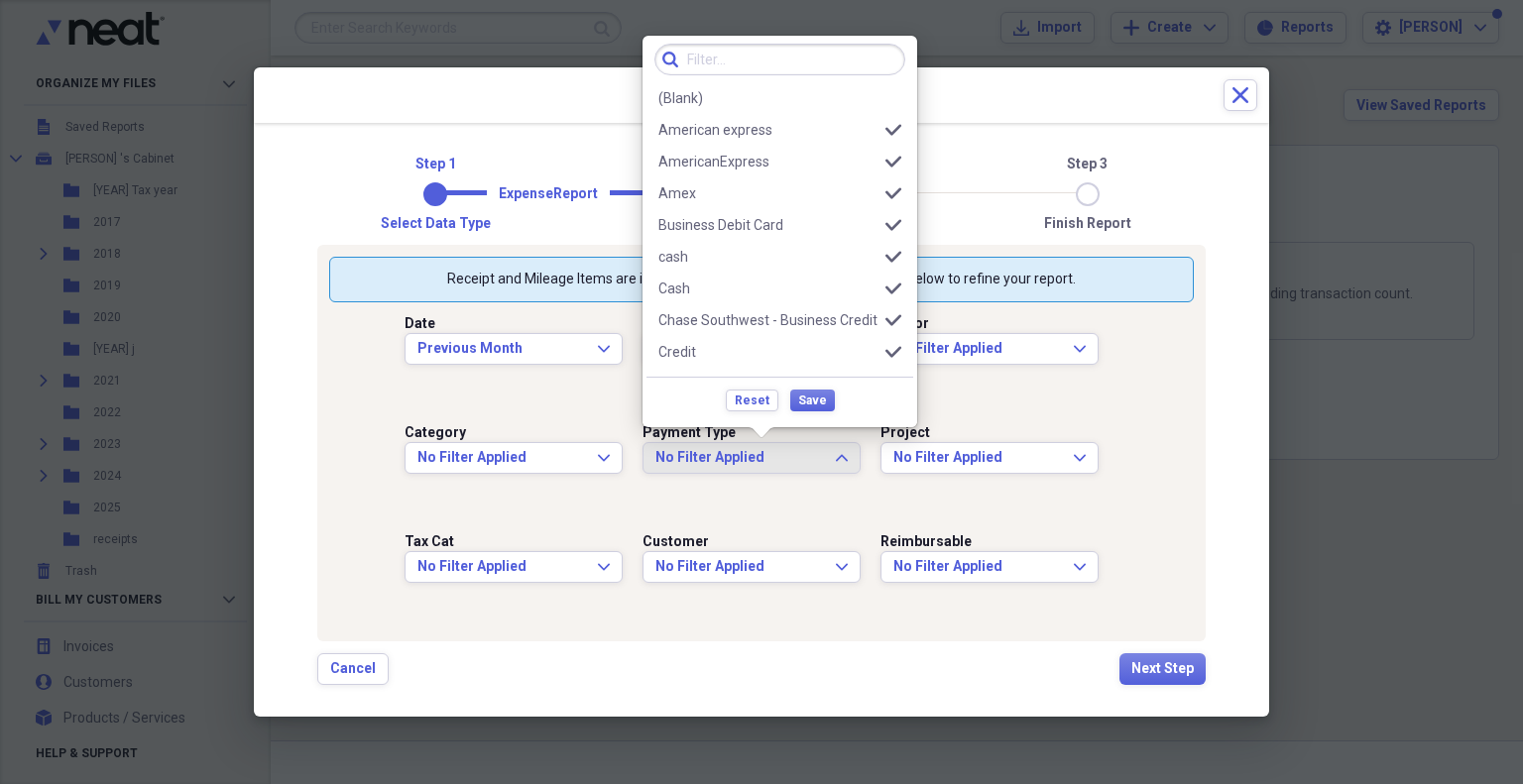 scroll, scrollTop: 0, scrollLeft: 0, axis: both 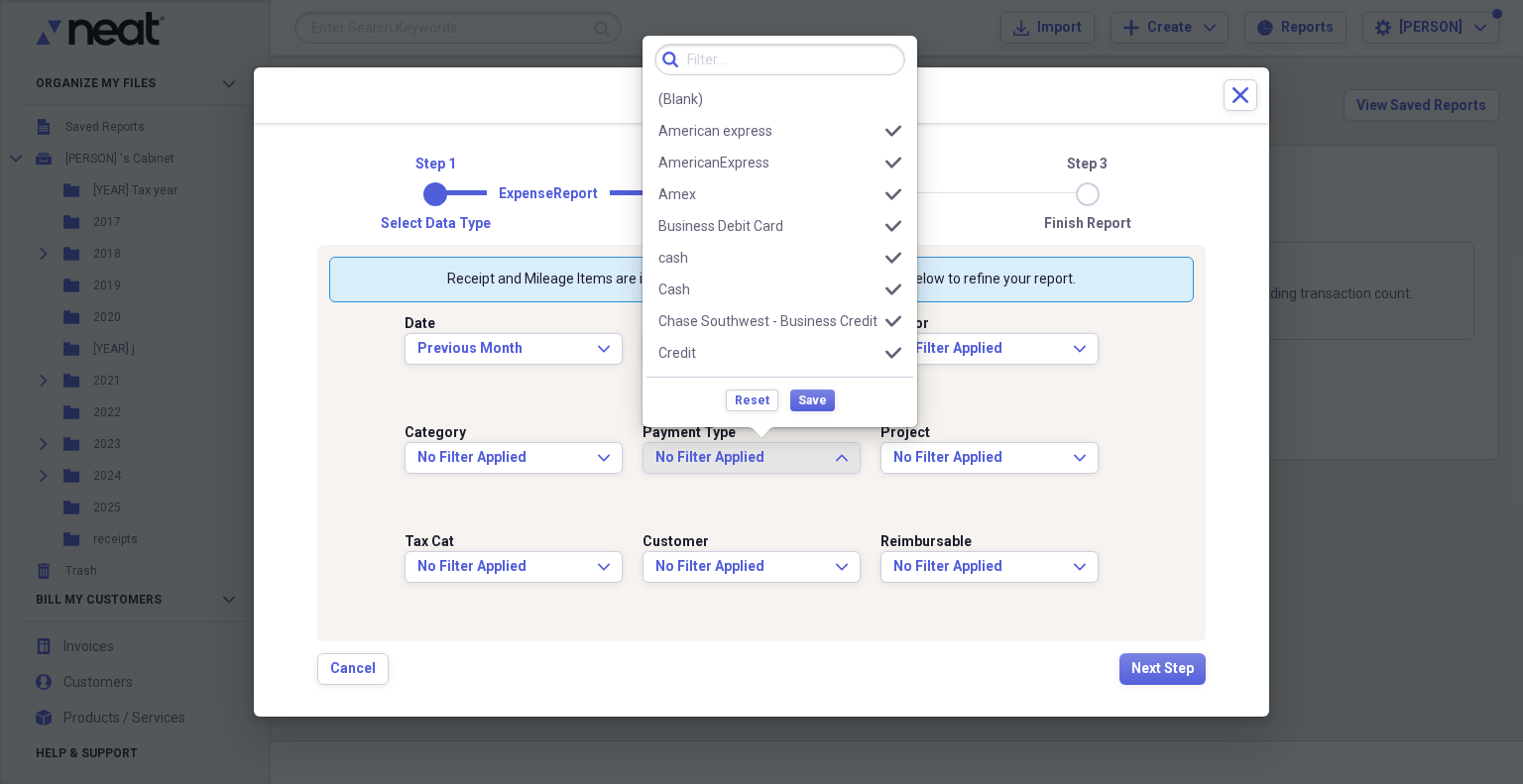click on "Chase Southwest - Business Credit" at bounding box center (767, 321) 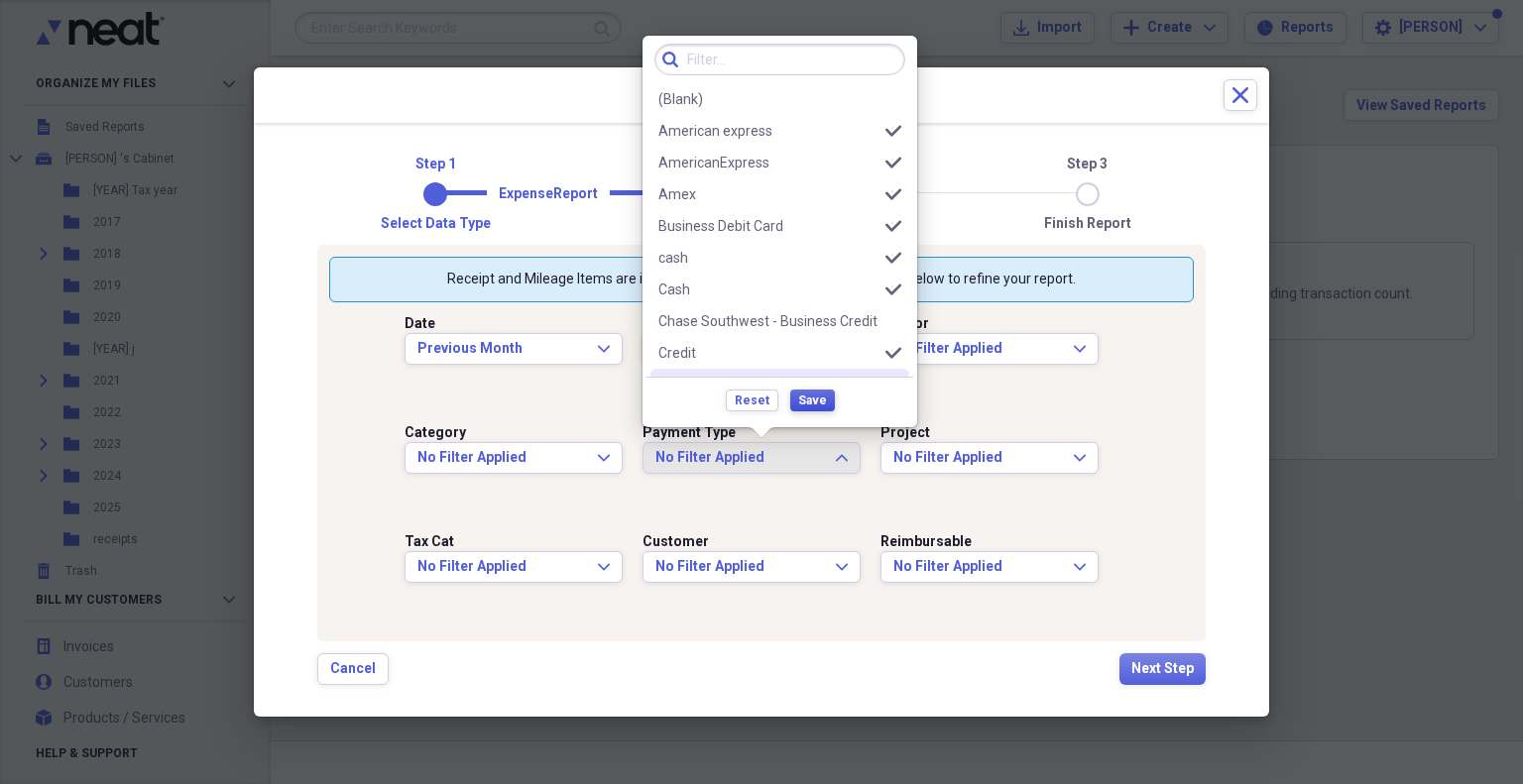 click on "Save" at bounding box center [812, 400] 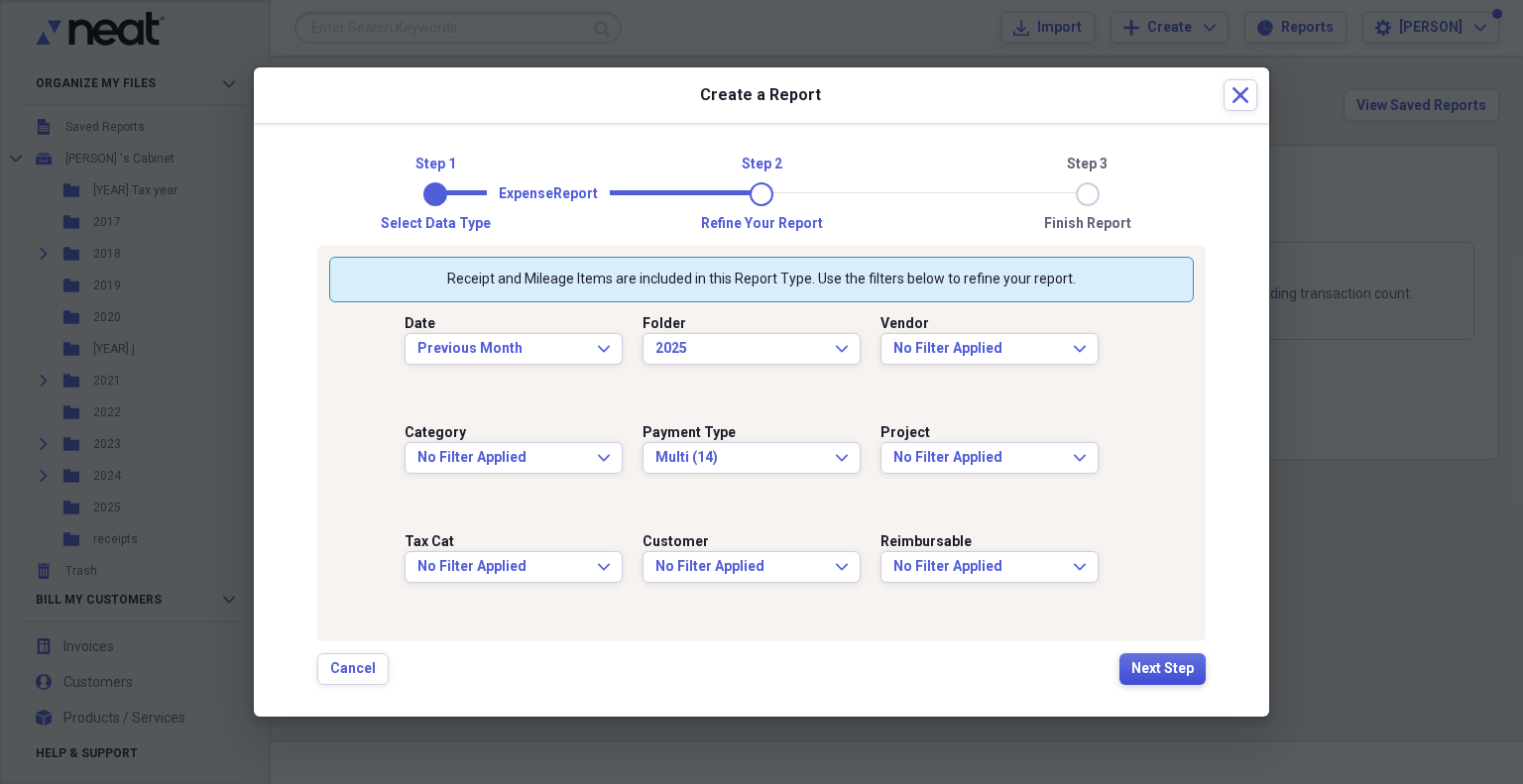 click on "Next Step" at bounding box center (1162, 669) 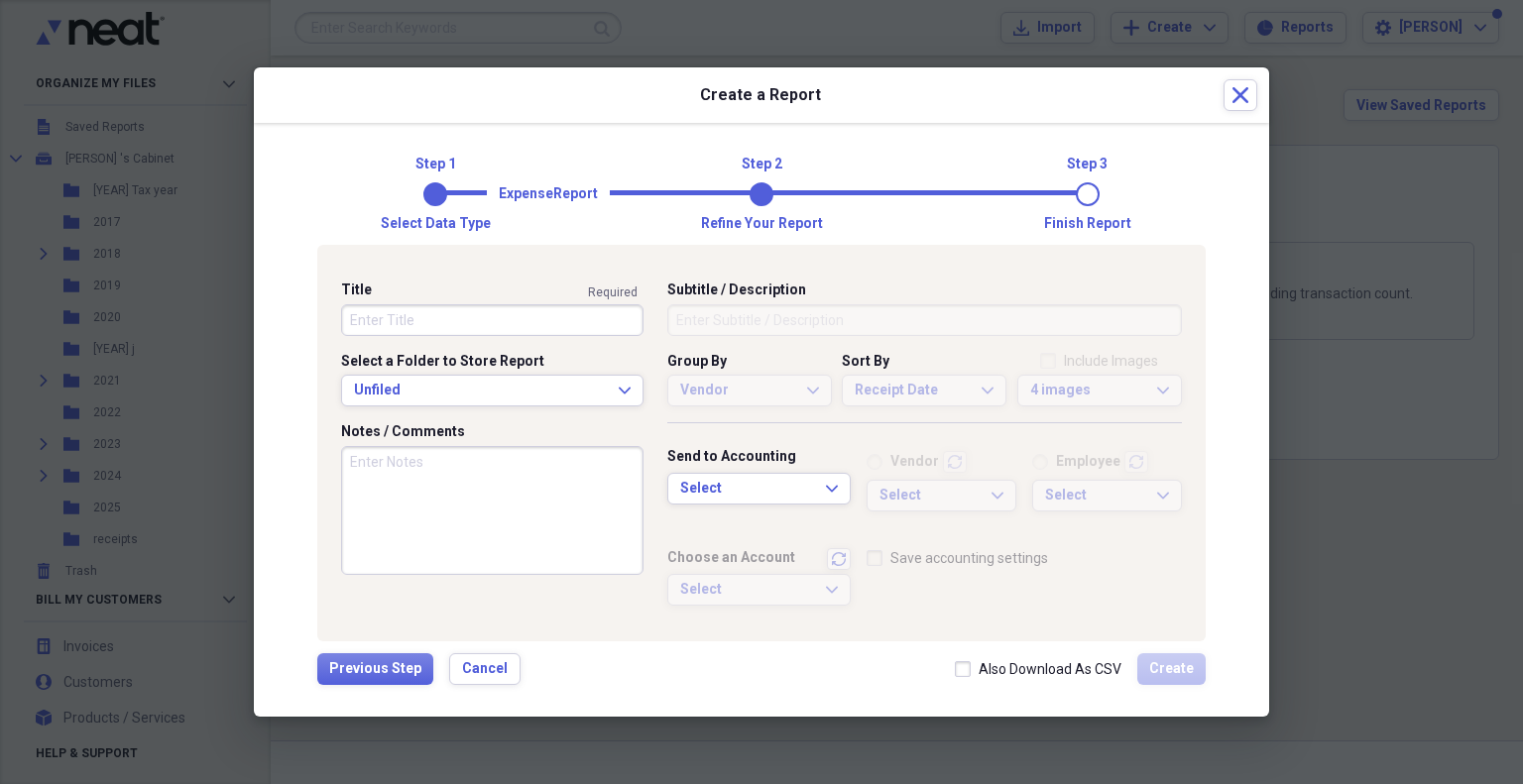 click on "Title" at bounding box center [492, 320] 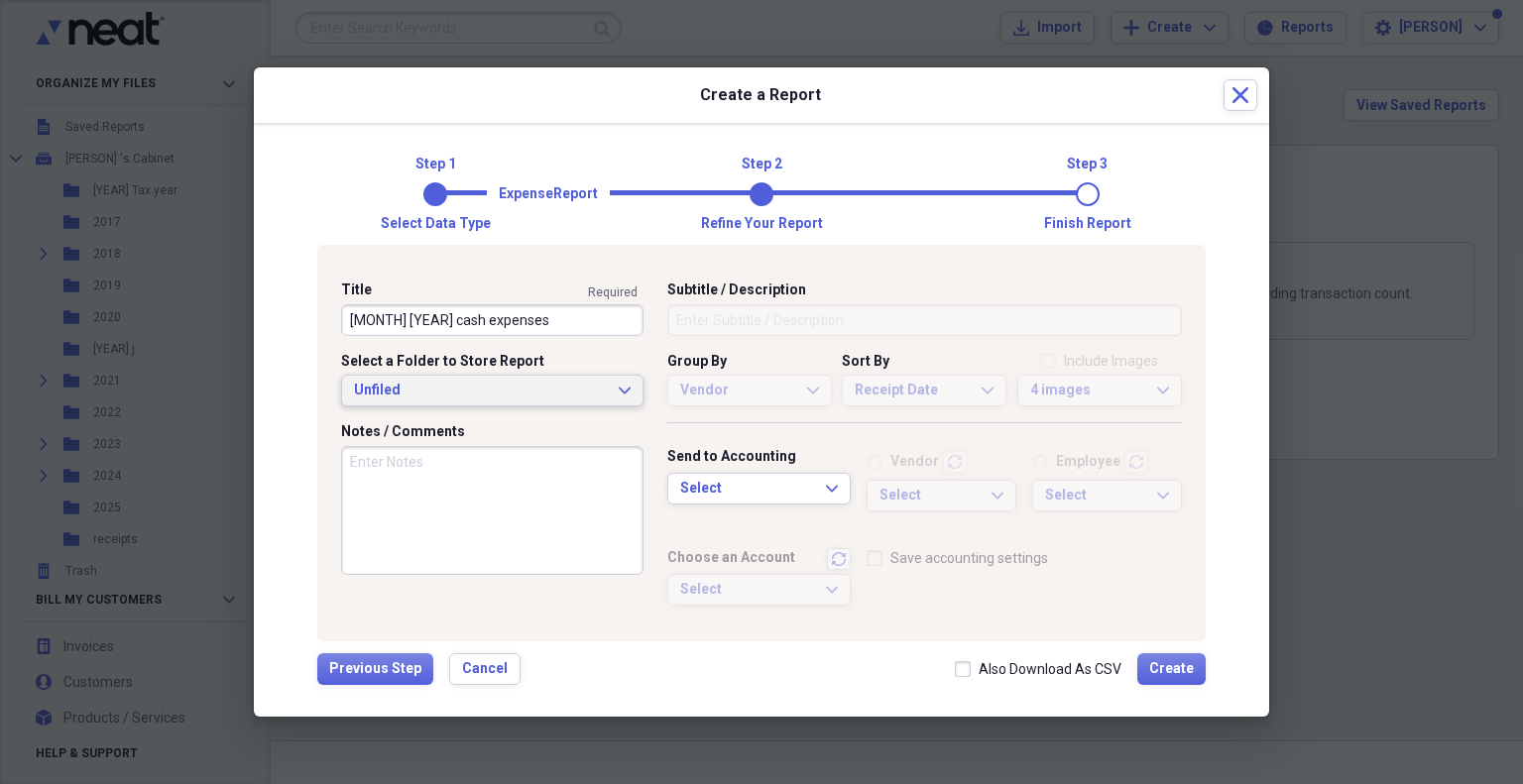 type on "[MONTH] [YEAR] cash expenses" 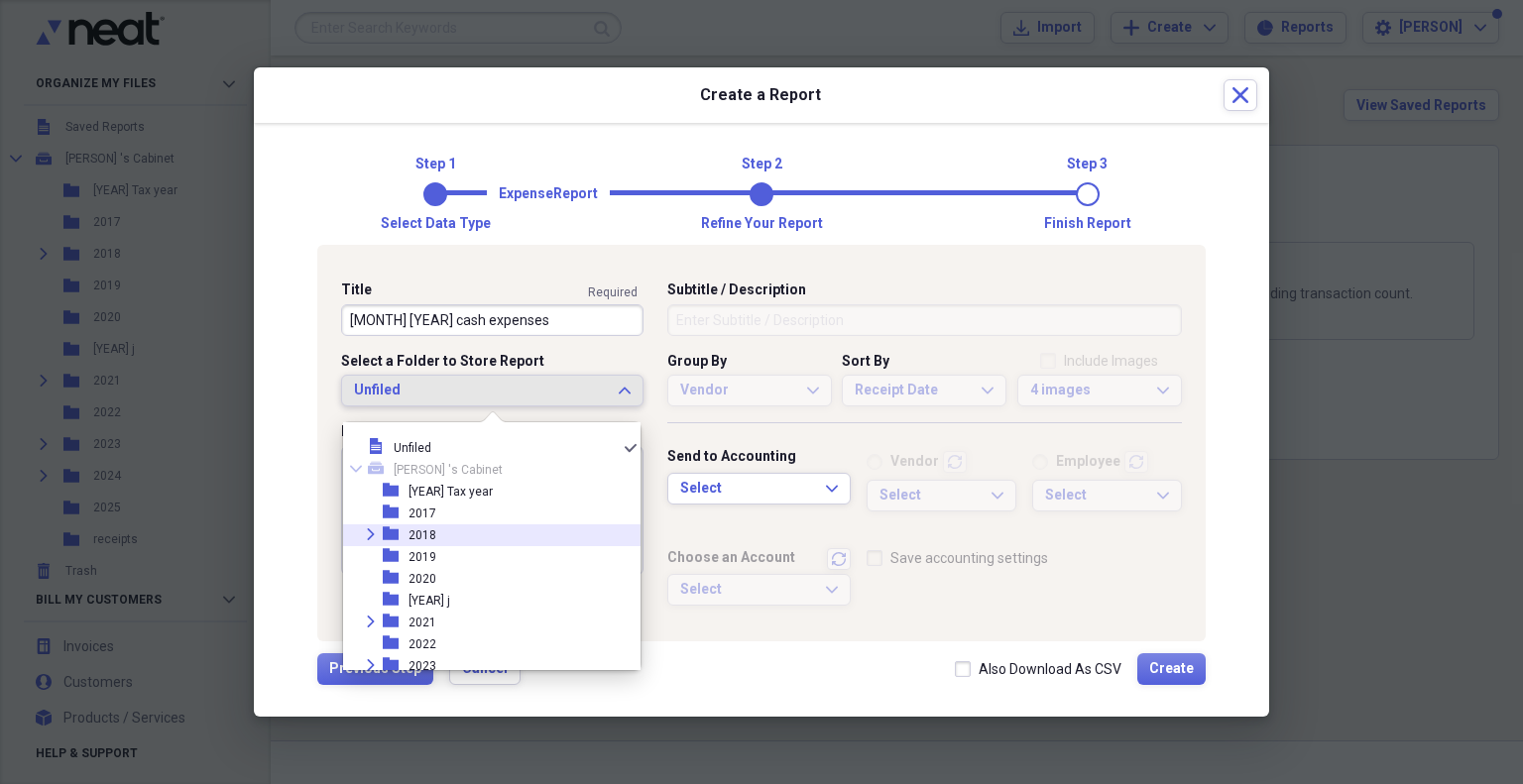 scroll, scrollTop: 71, scrollLeft: 0, axis: vertical 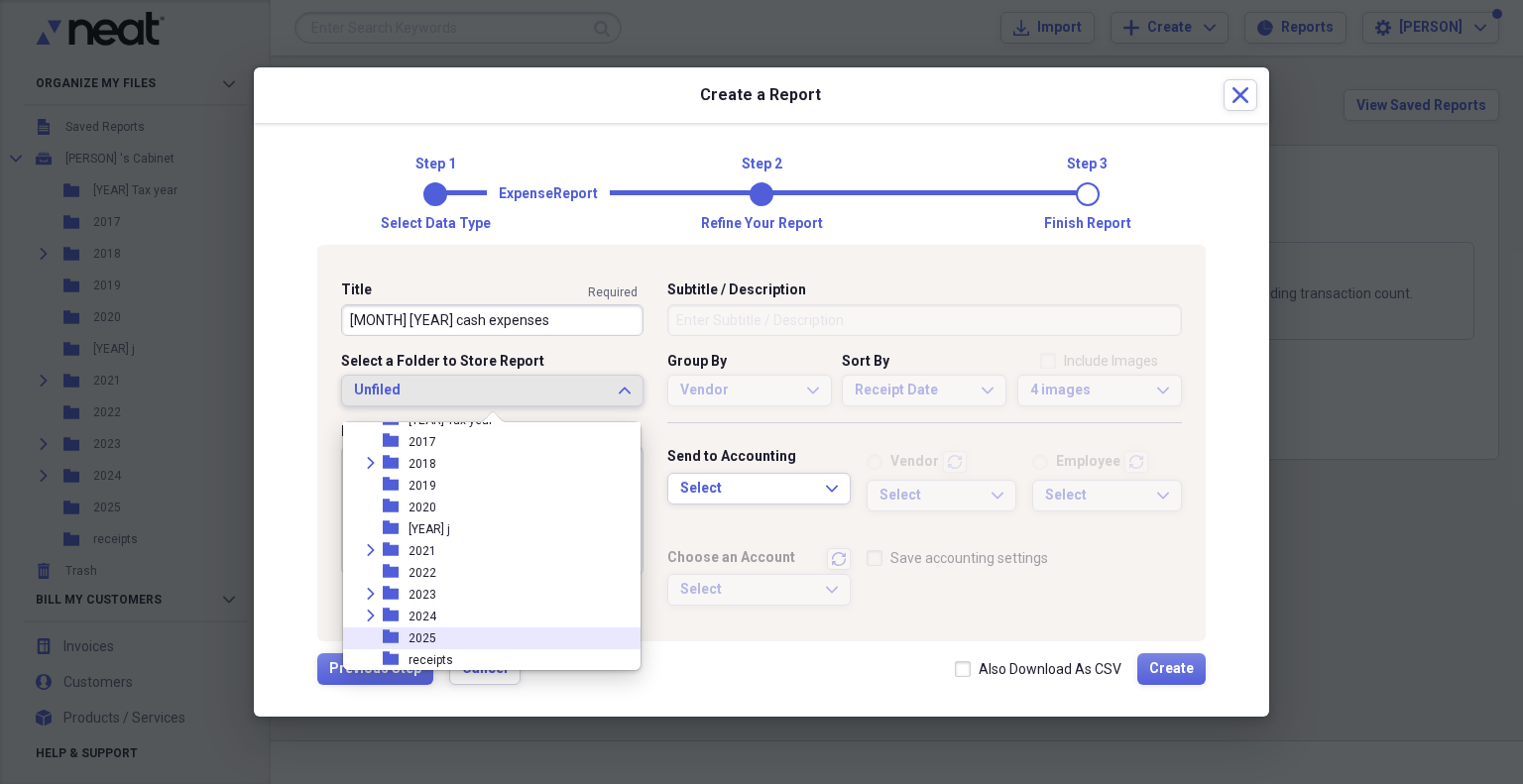 click on "folder 2025" at bounding box center [484, 638] 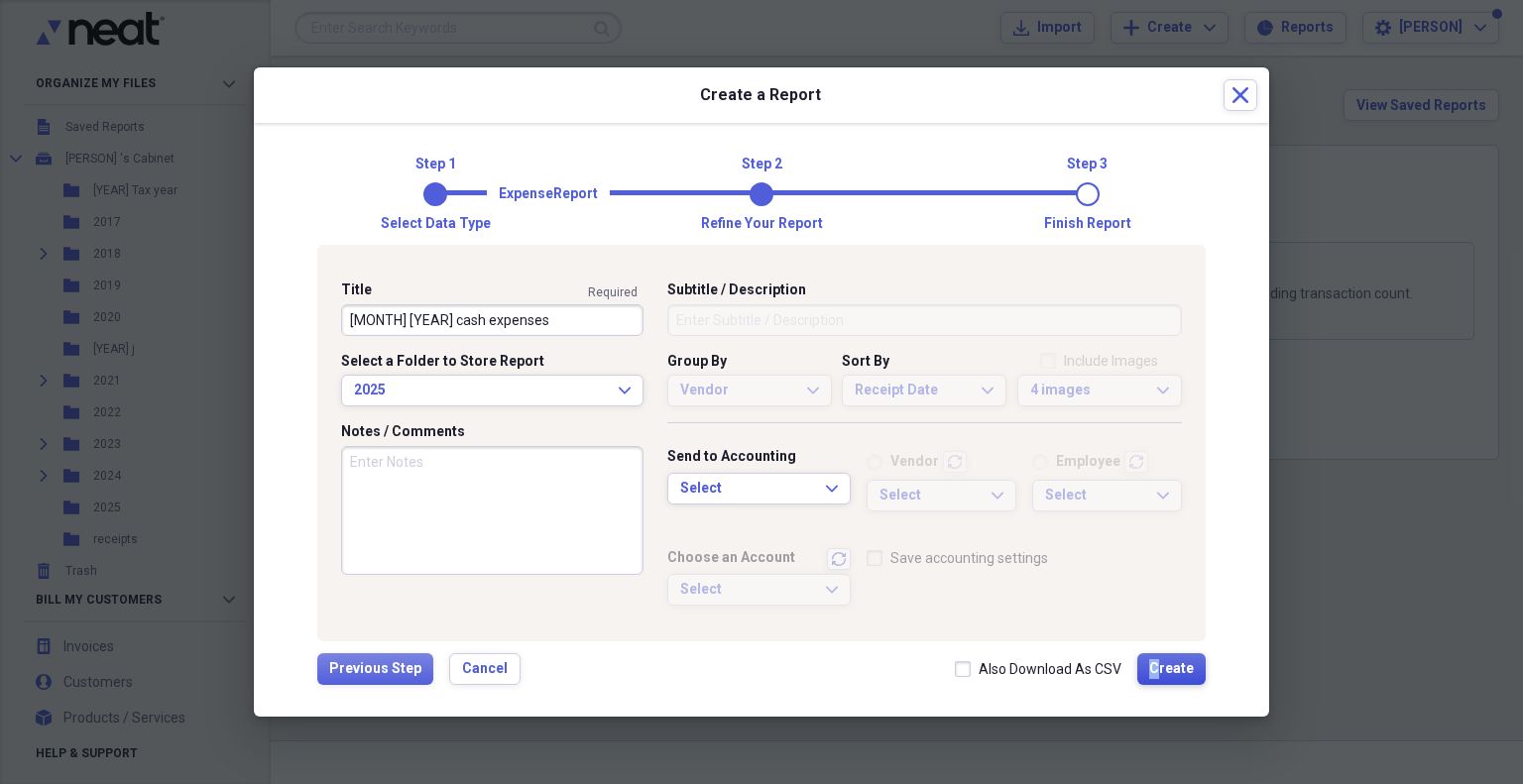 click on "Create" at bounding box center [1171, 669] 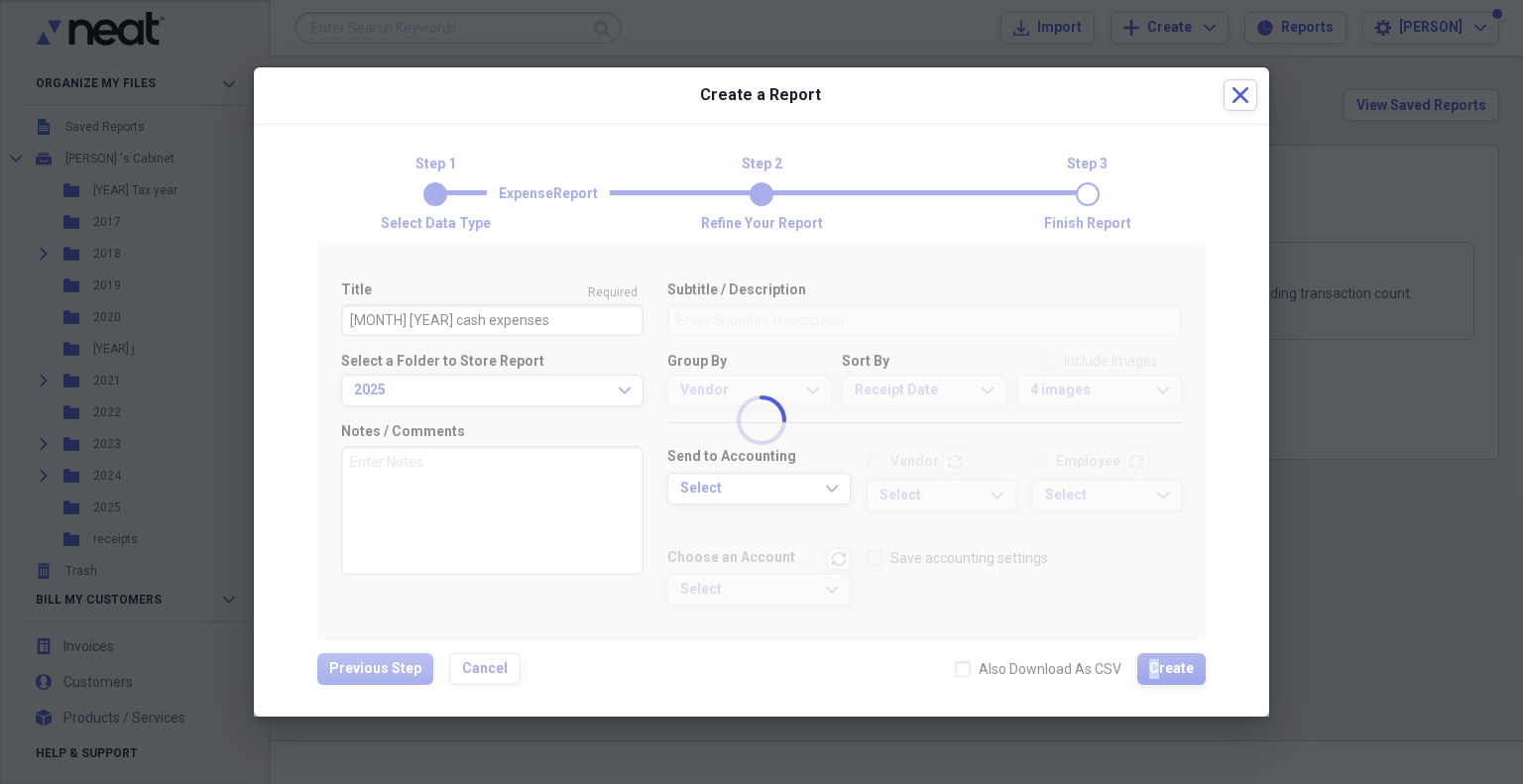 type 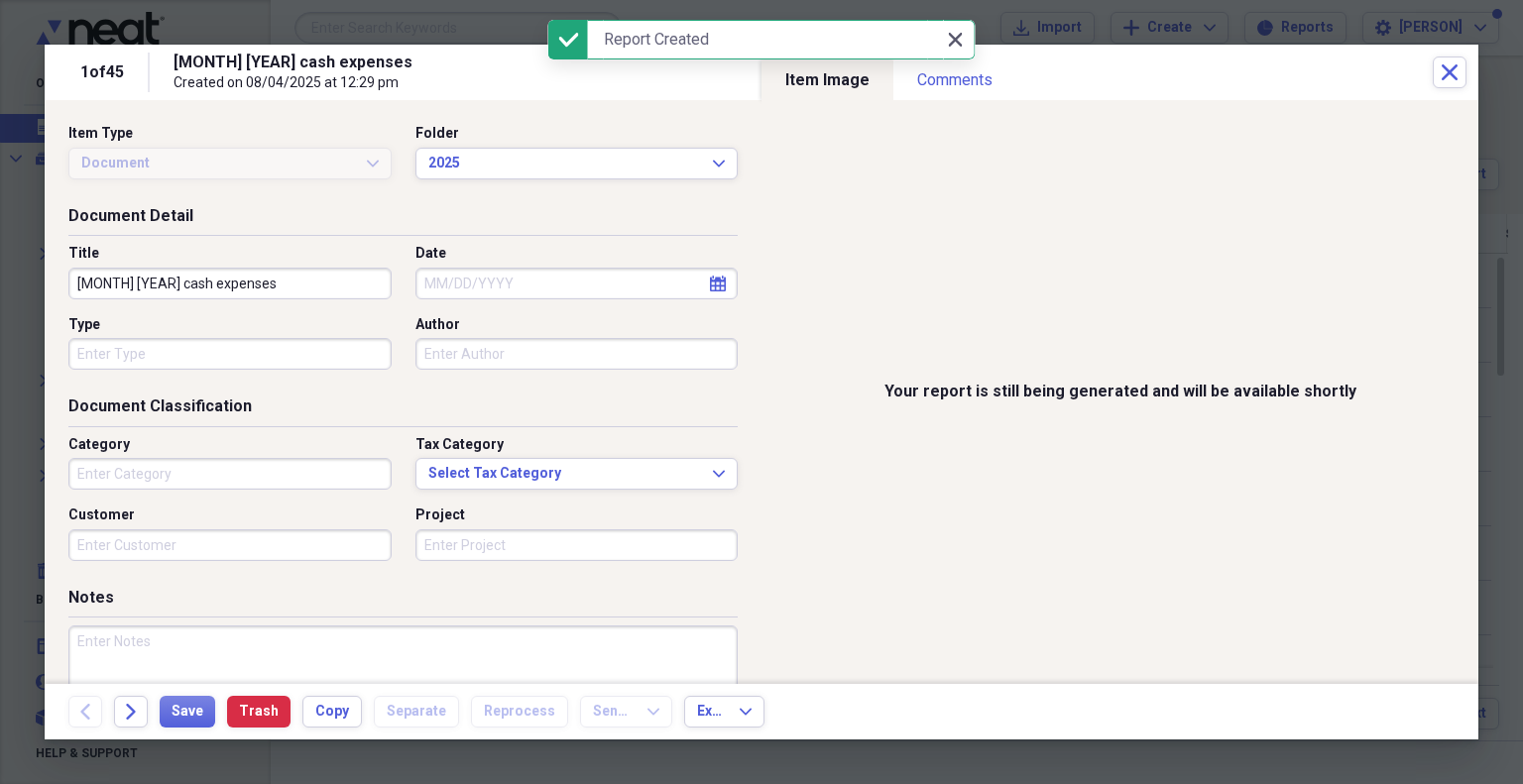 click on "Close" 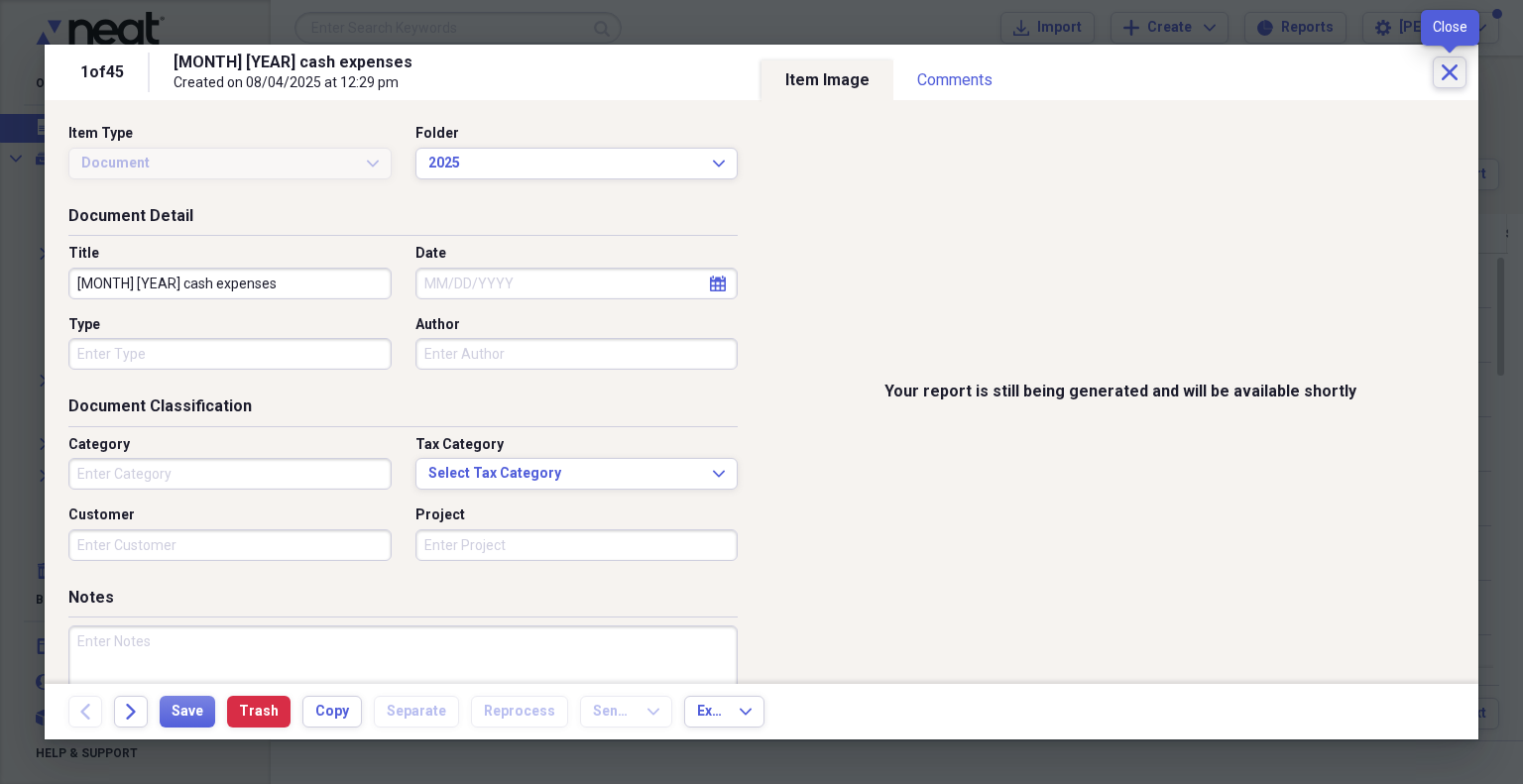 click on "Close" 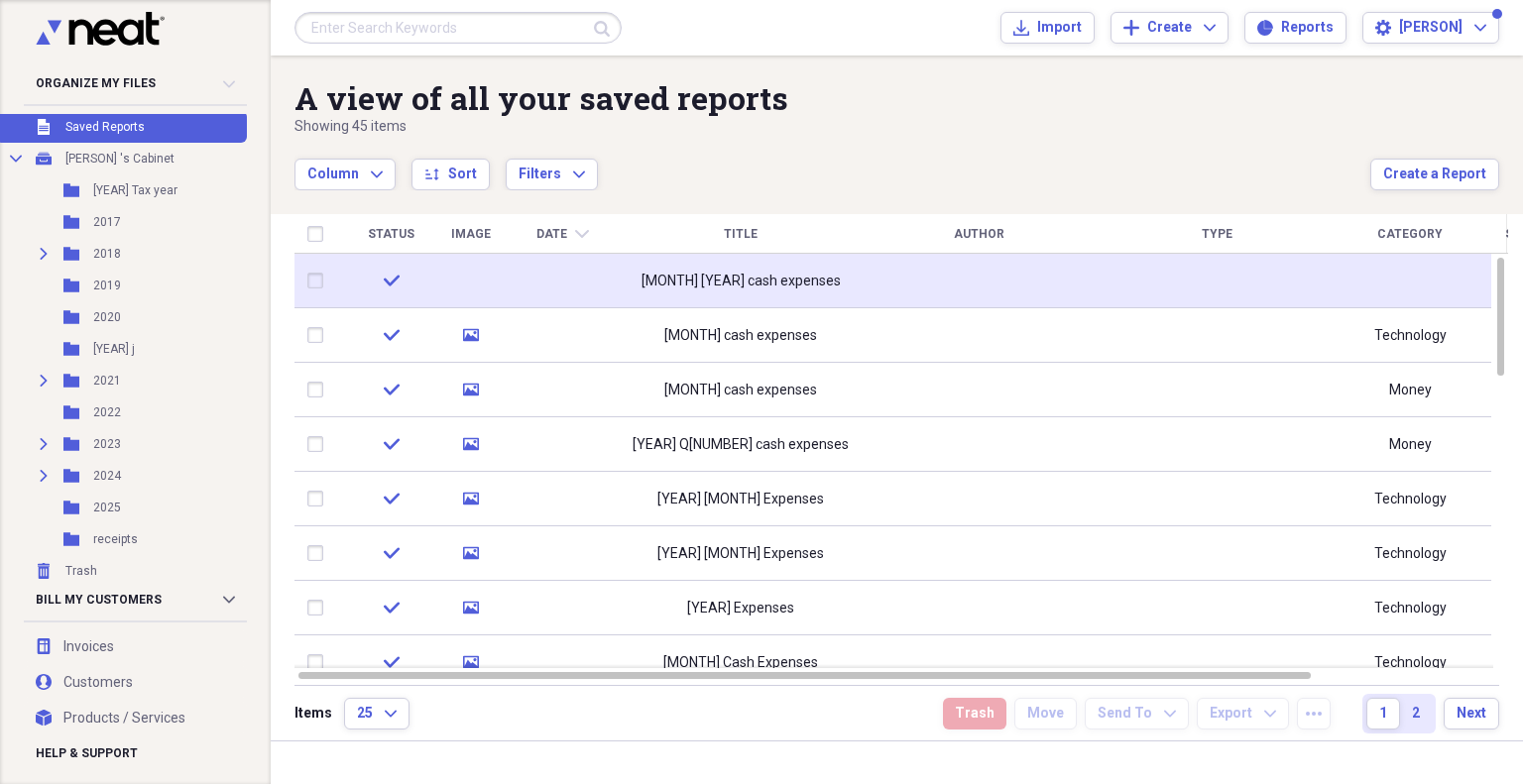 click on "[MONTH] [YEAR] cash expenses" at bounding box center [741, 281] 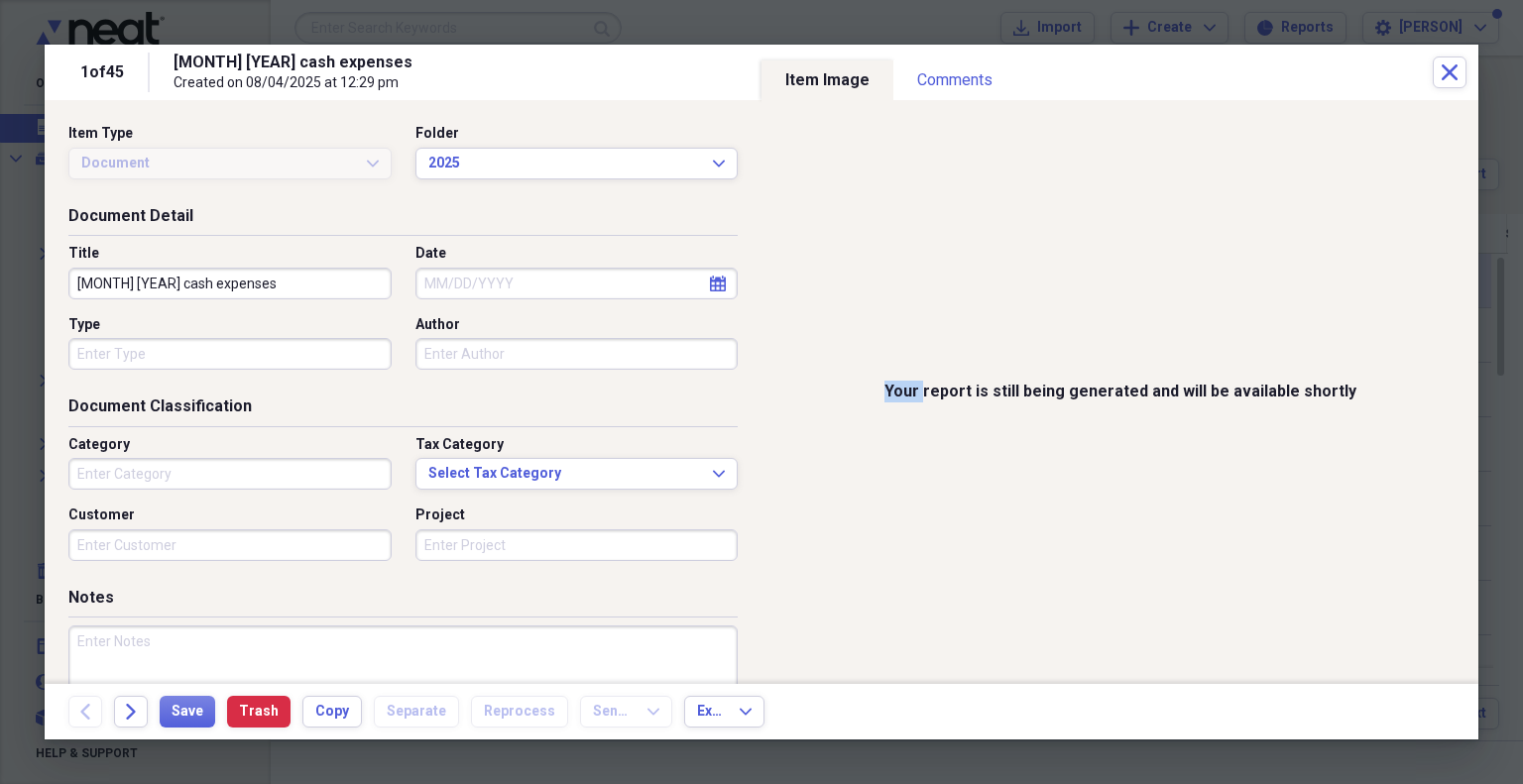 click on "Your report is still being generated and will be available shortly" at bounding box center [1119, 392] 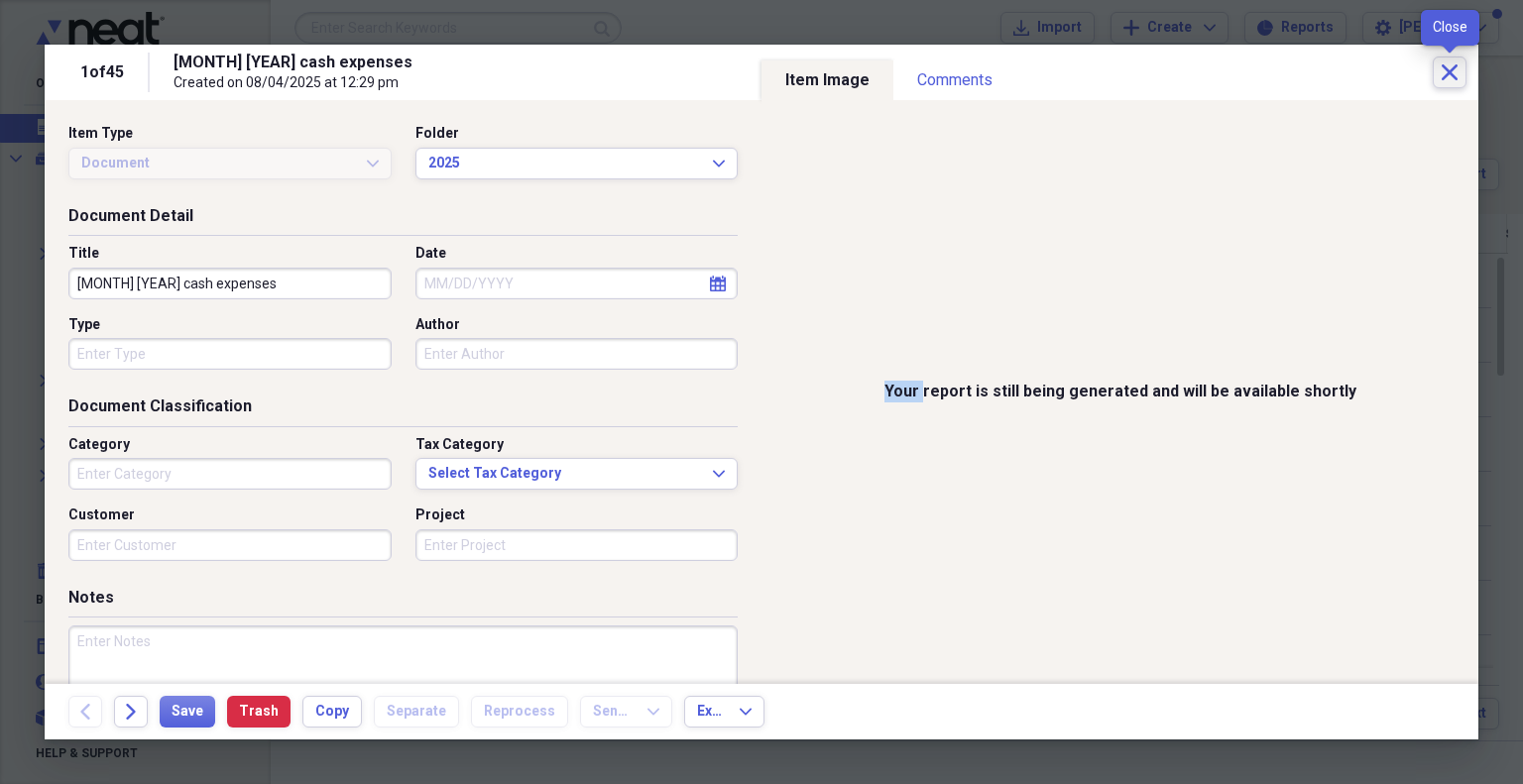 click on "Close" 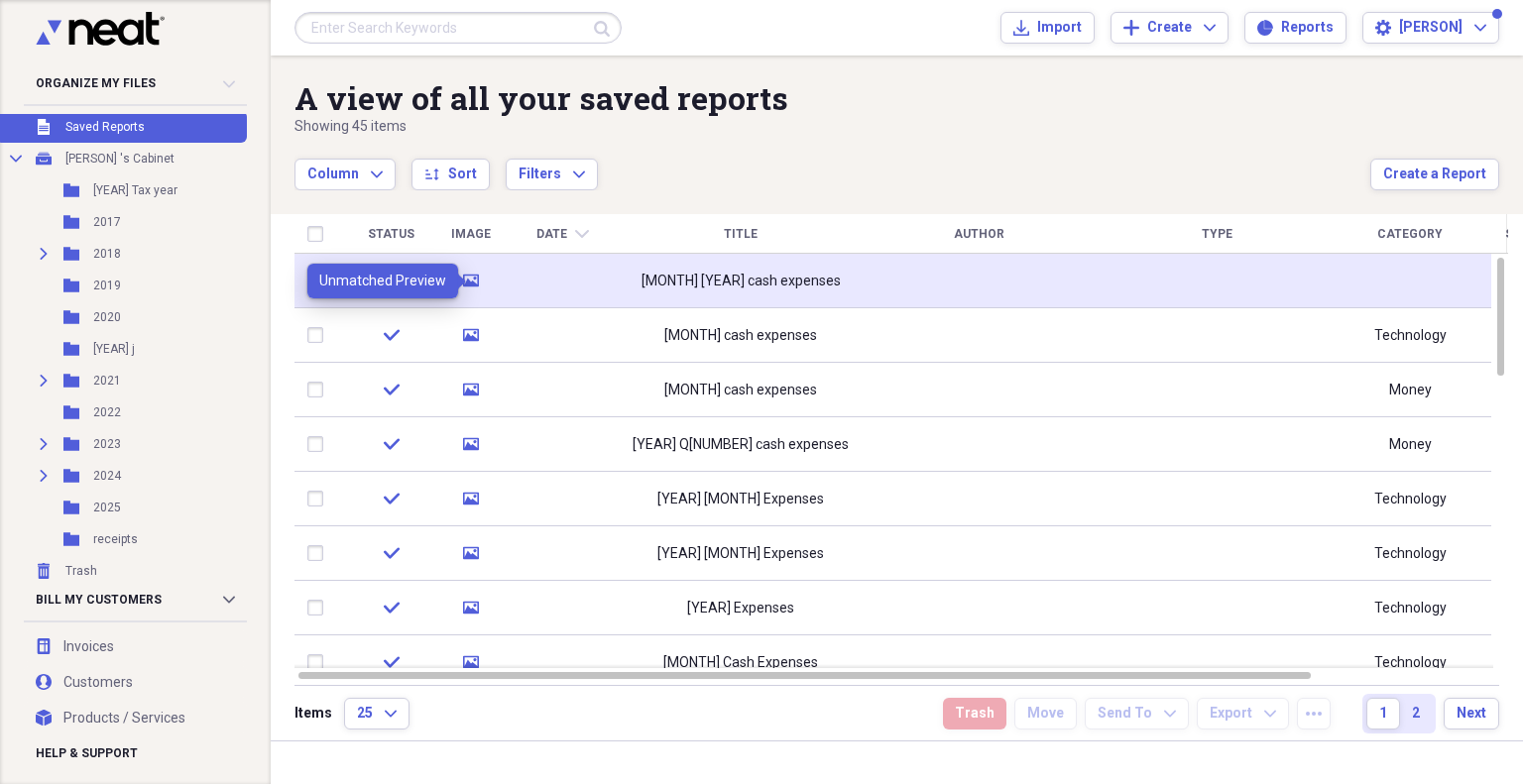 click 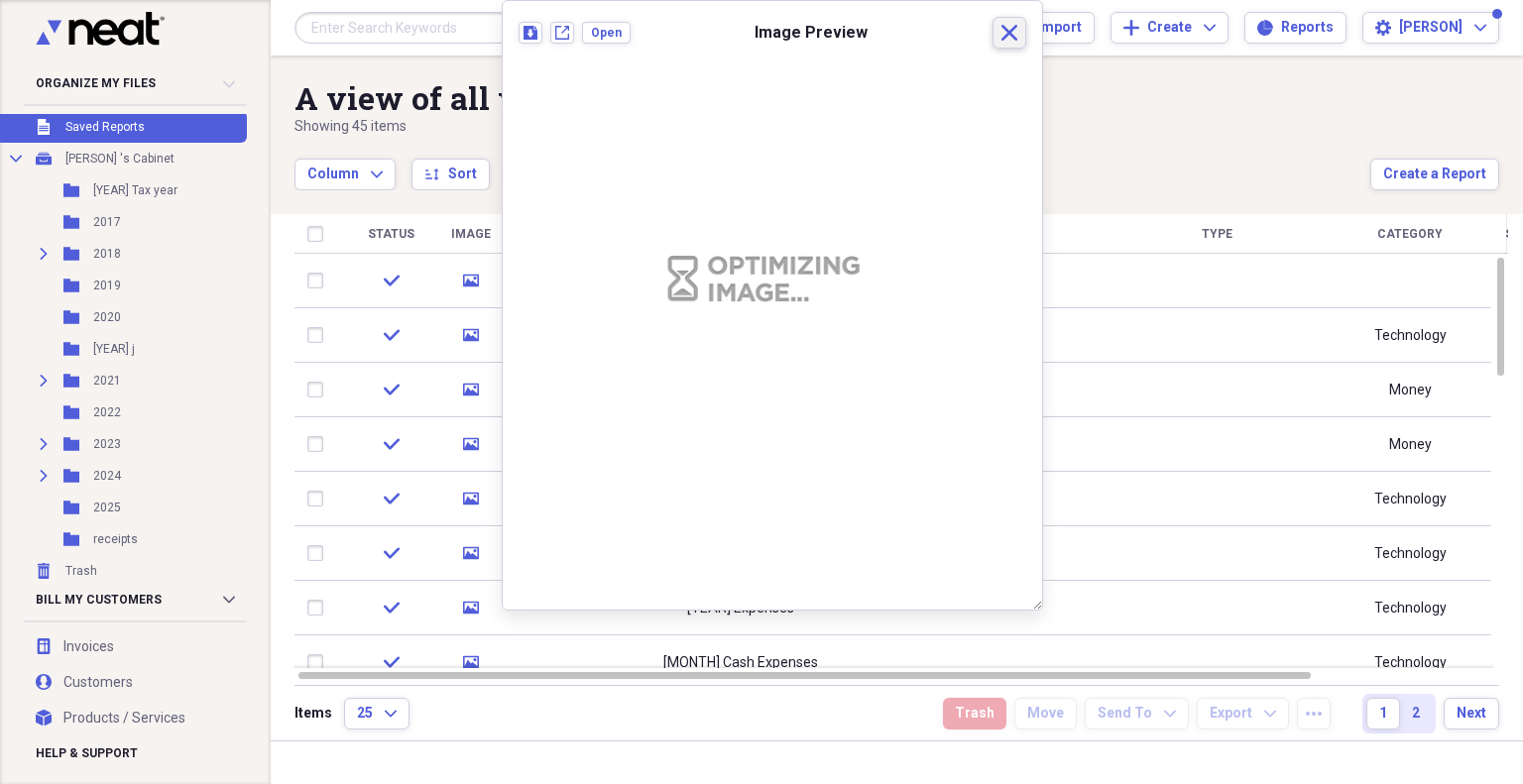 click on "Close" 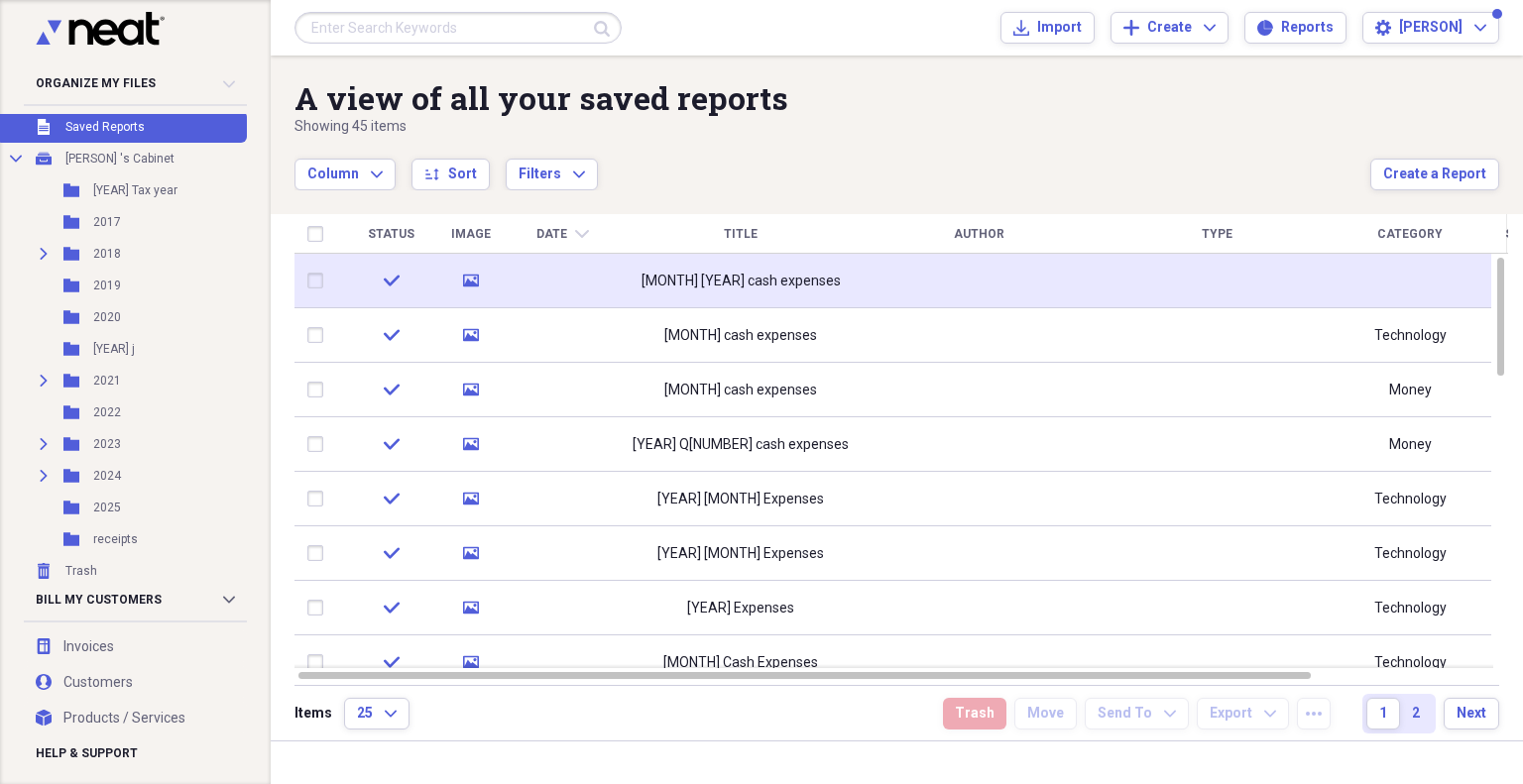 click at bounding box center (979, 280) 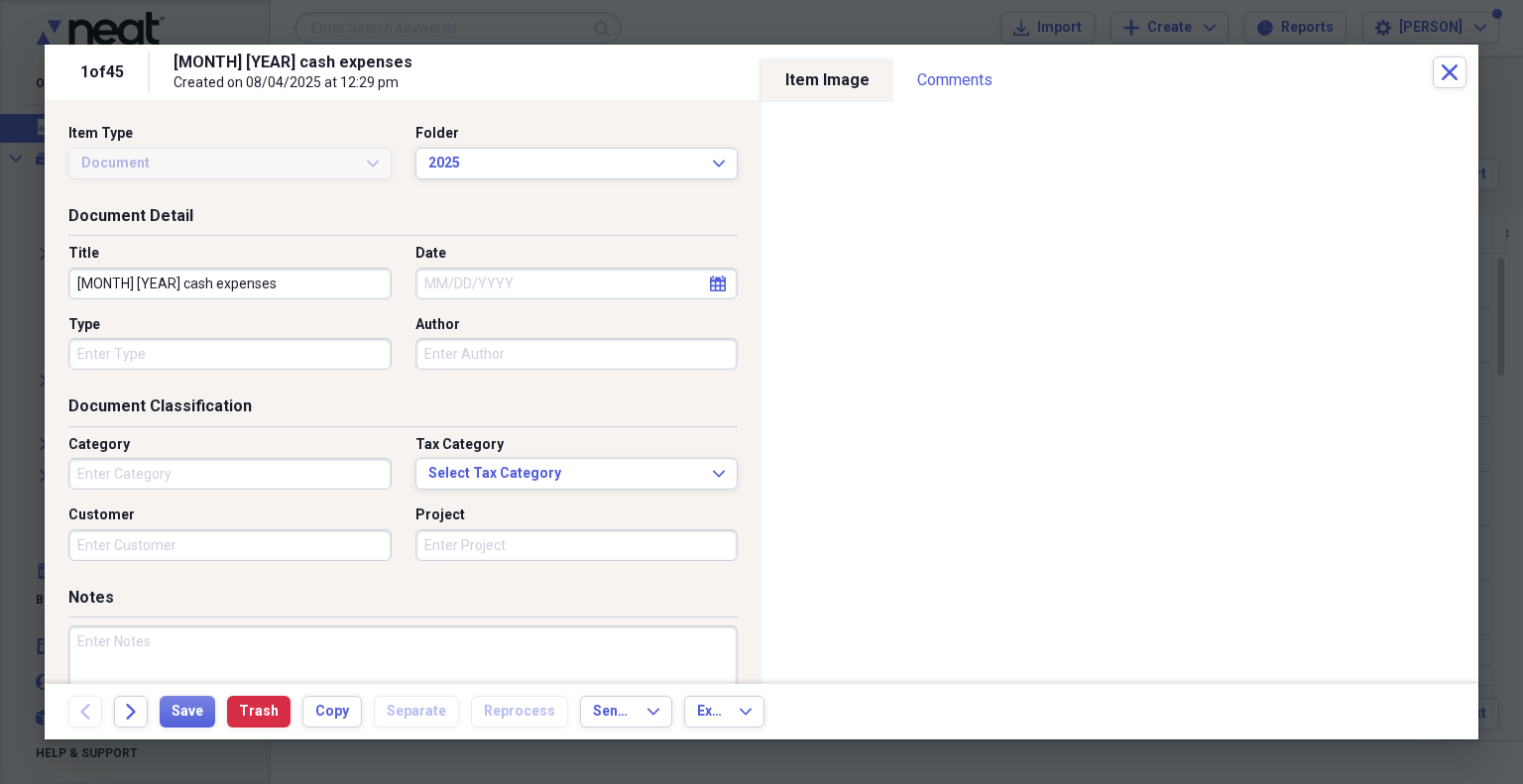 type on "Money" 